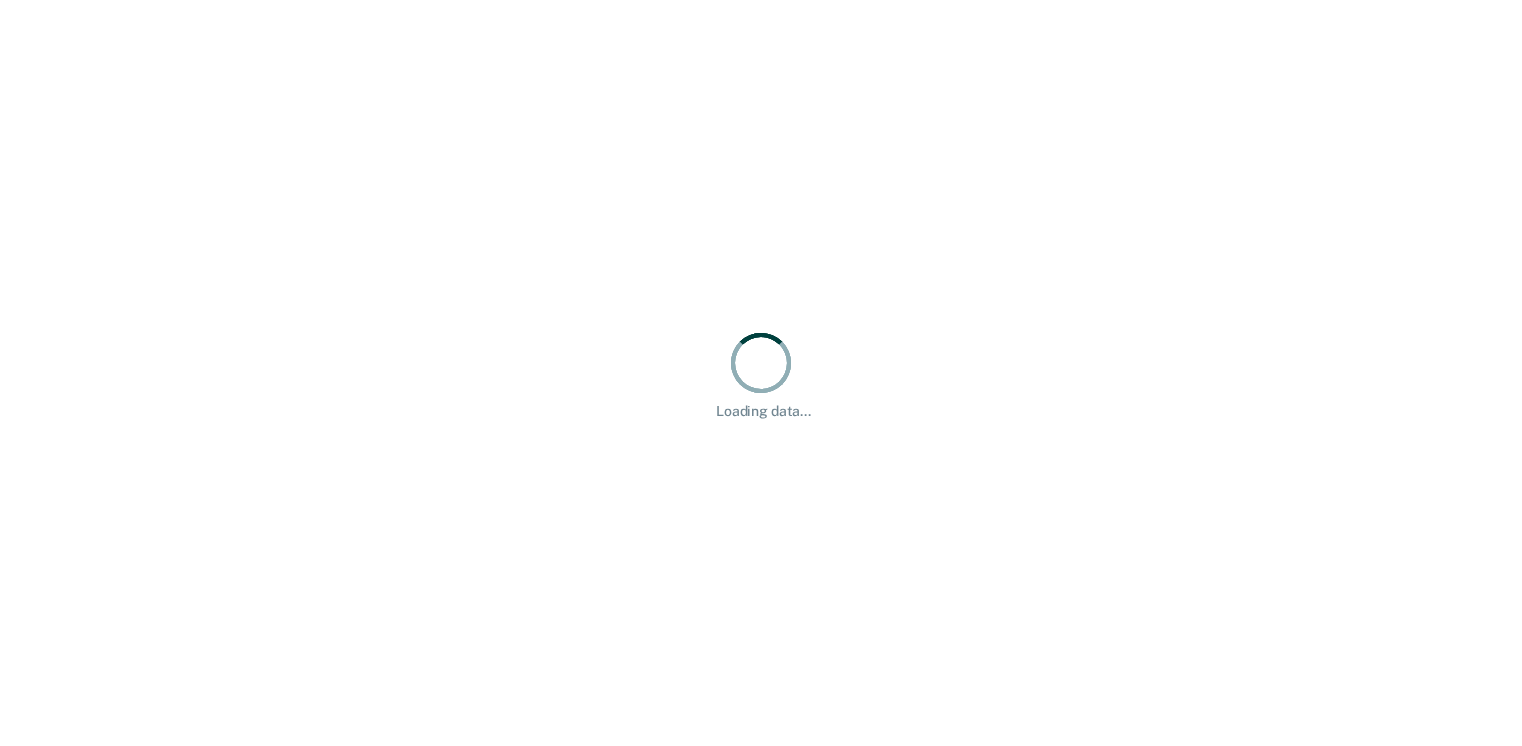 scroll, scrollTop: 0, scrollLeft: 0, axis: both 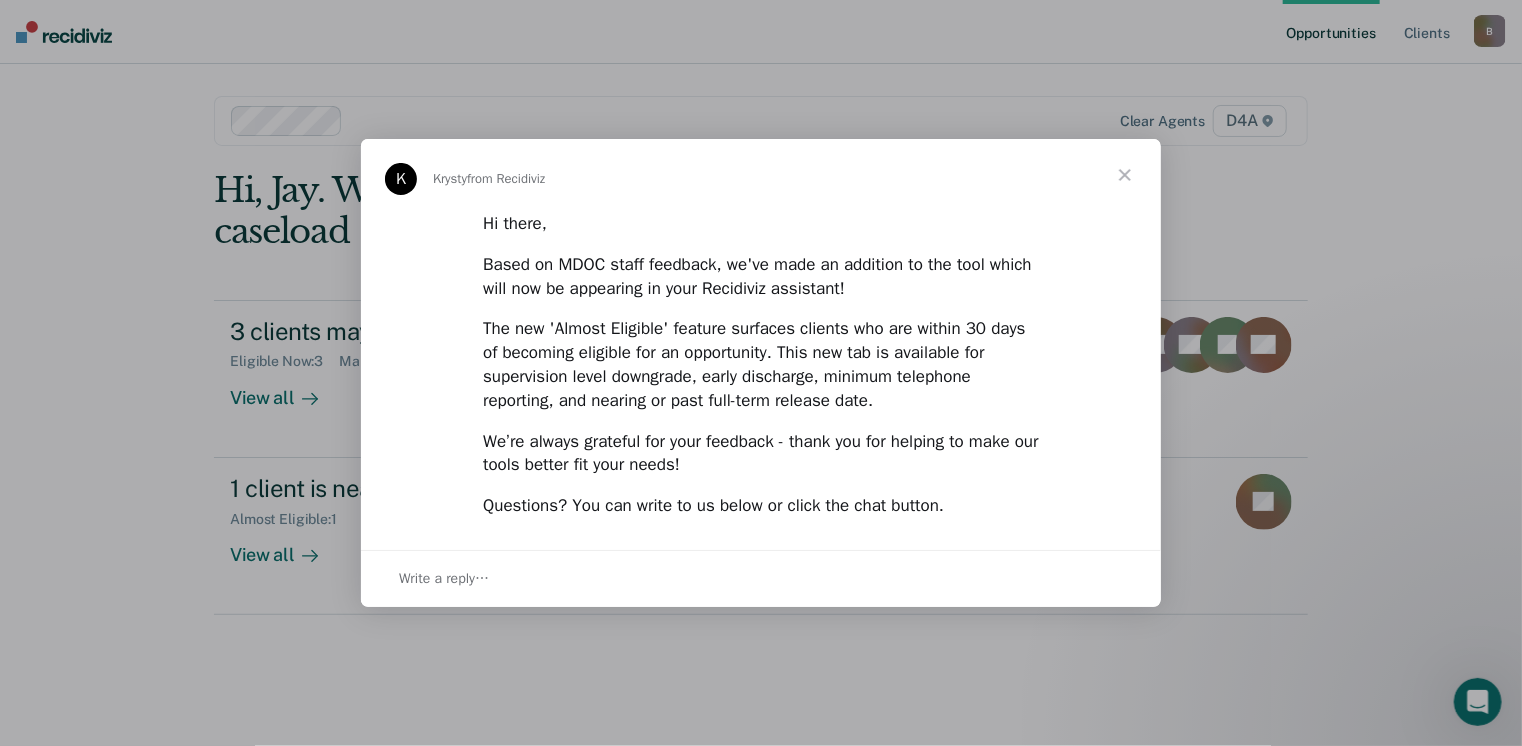 click at bounding box center [1125, 175] 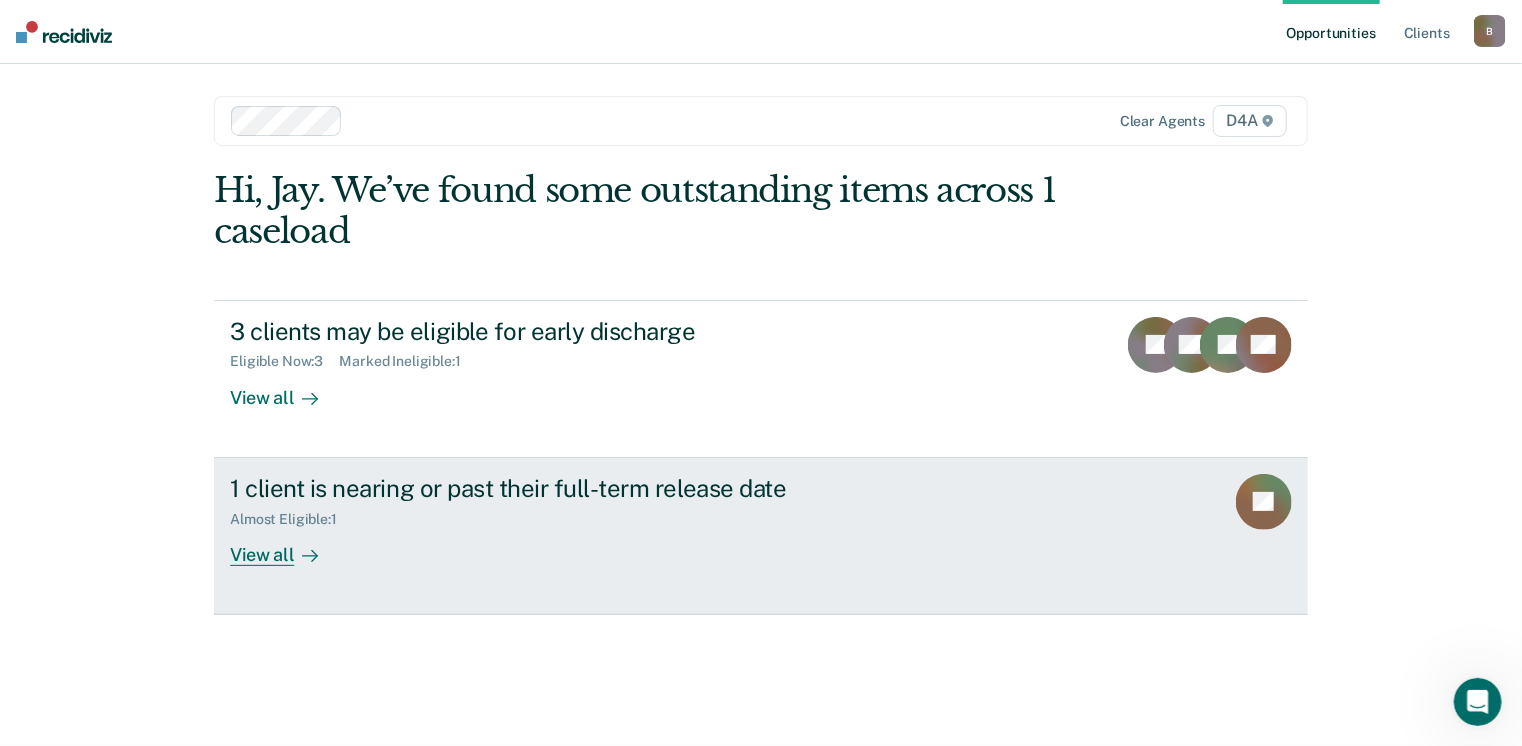 click on "View all" at bounding box center [286, 546] 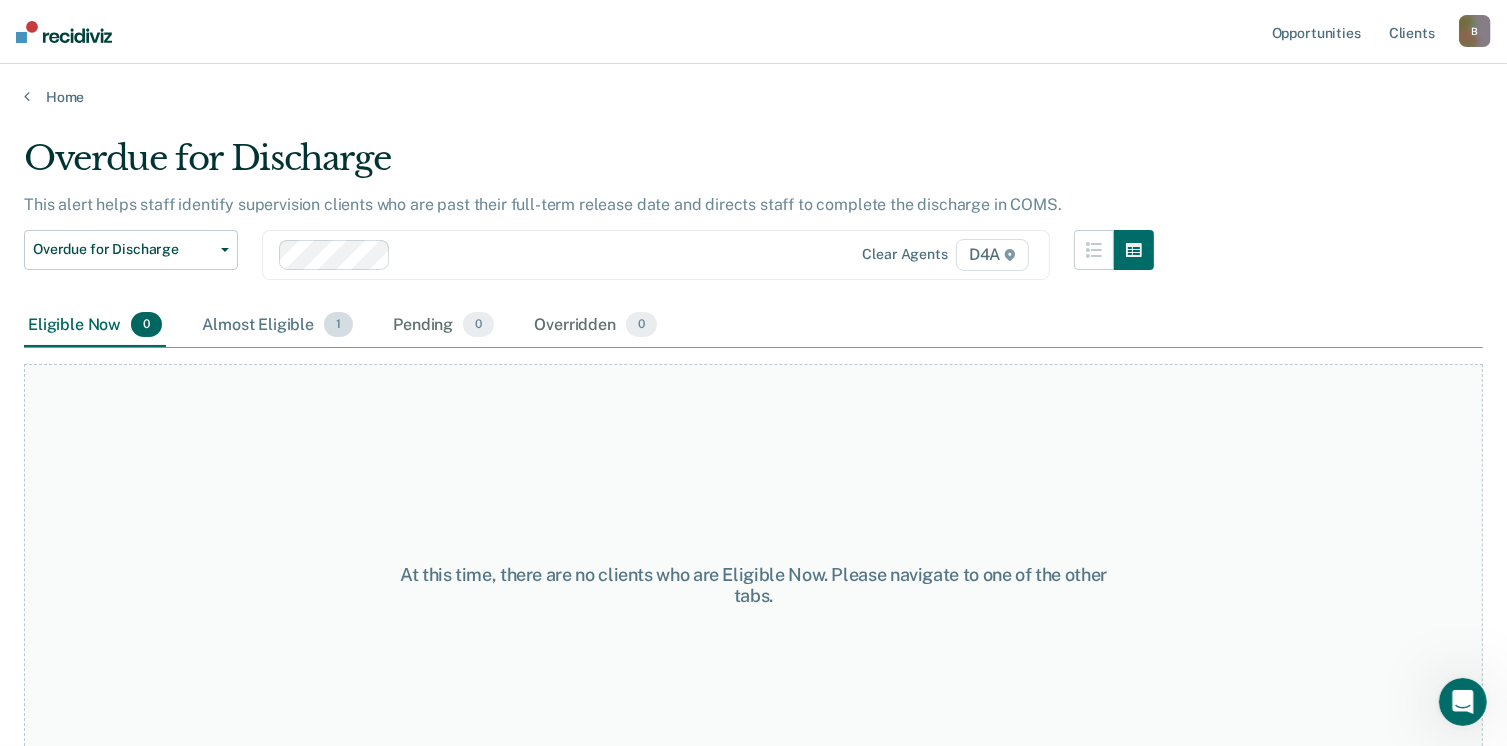 click on "Almost Eligible 1" at bounding box center (277, 326) 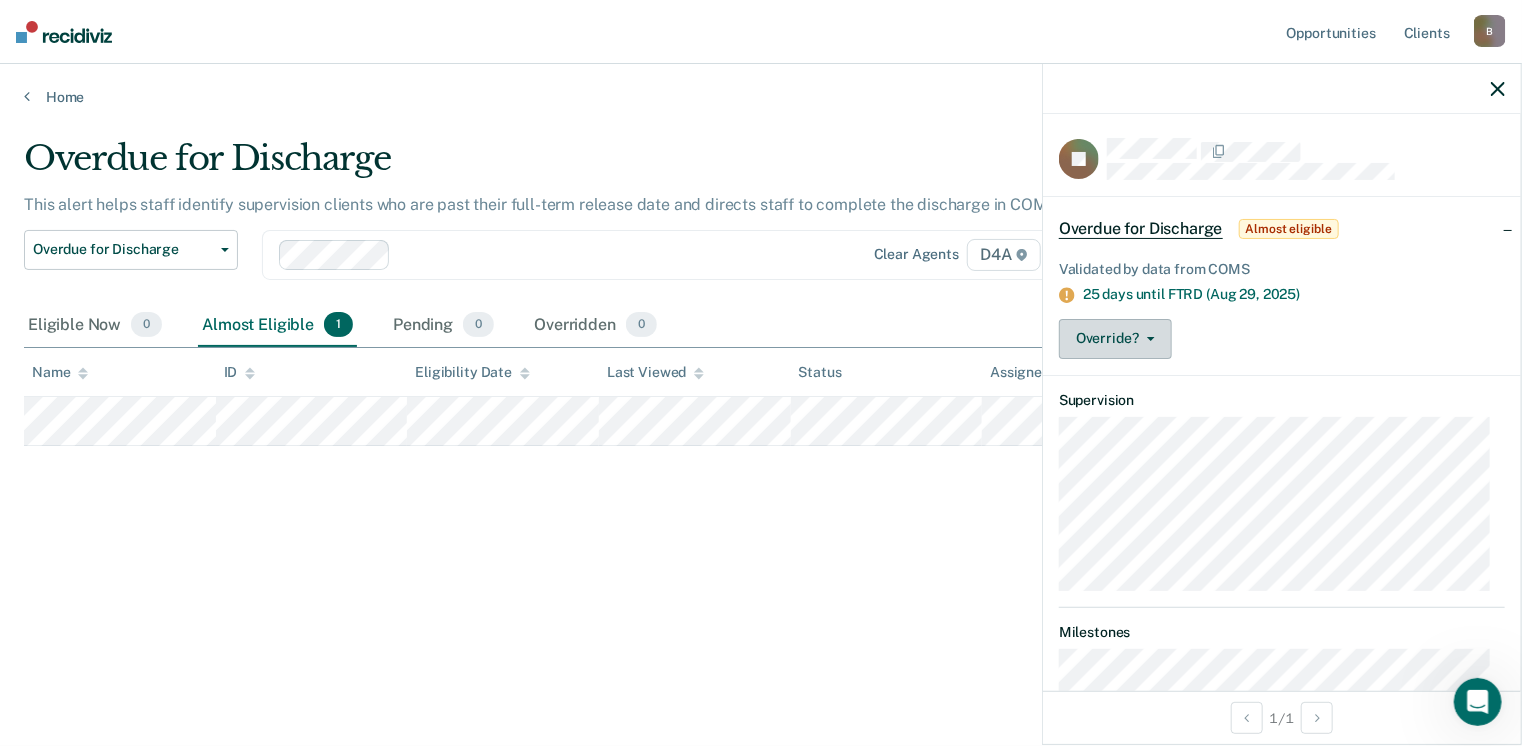 click on "Override?" at bounding box center (1115, 339) 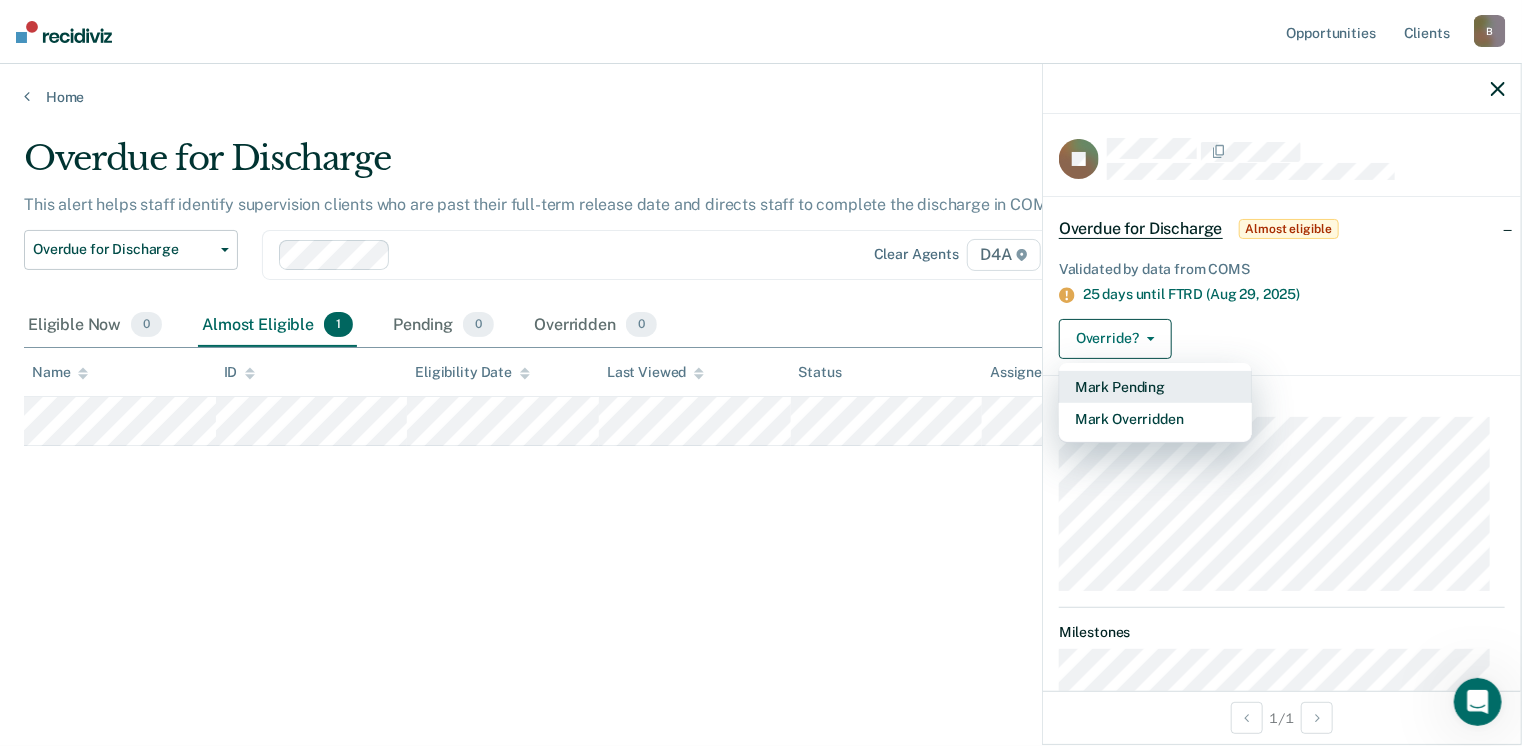 click on "Mark Pending" at bounding box center (1155, 387) 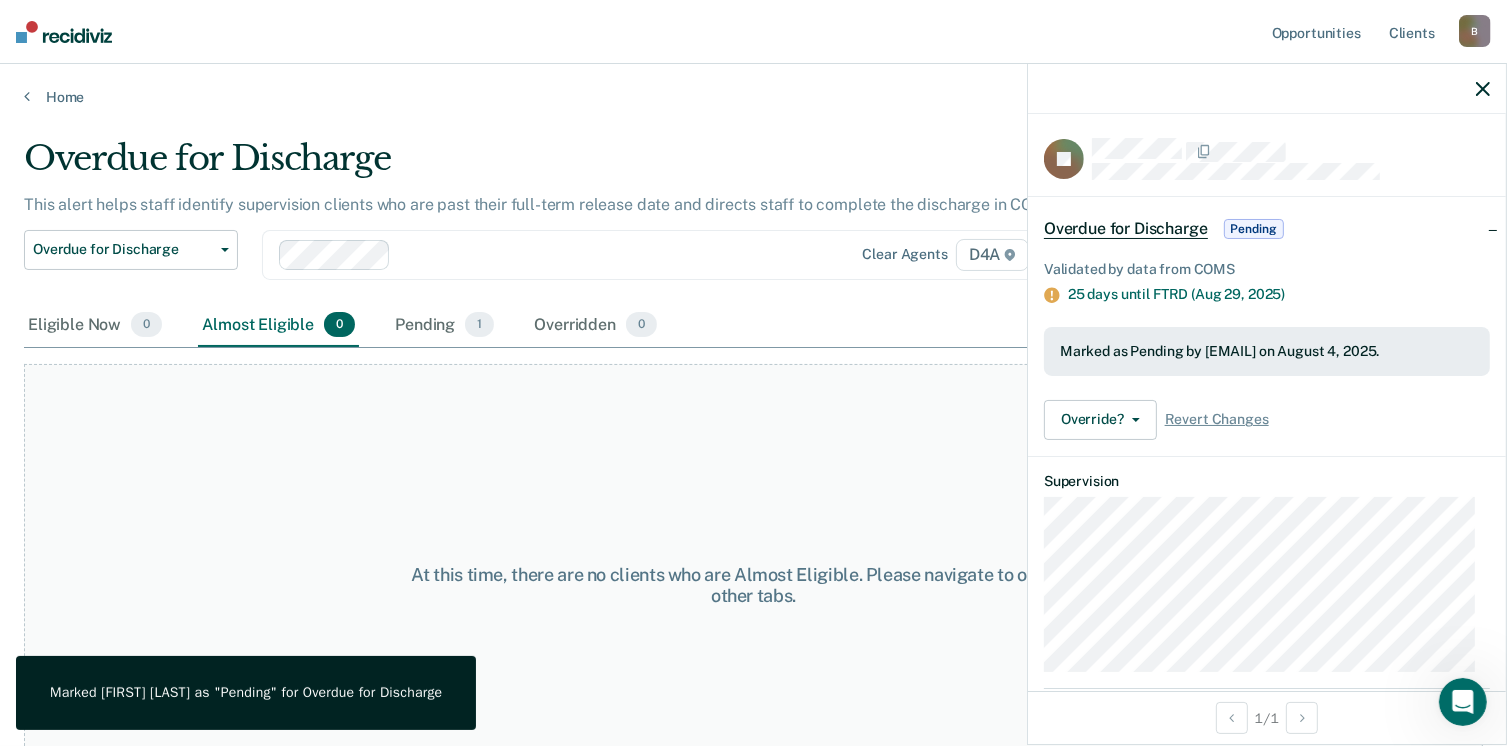 scroll, scrollTop: 166, scrollLeft: 0, axis: vertical 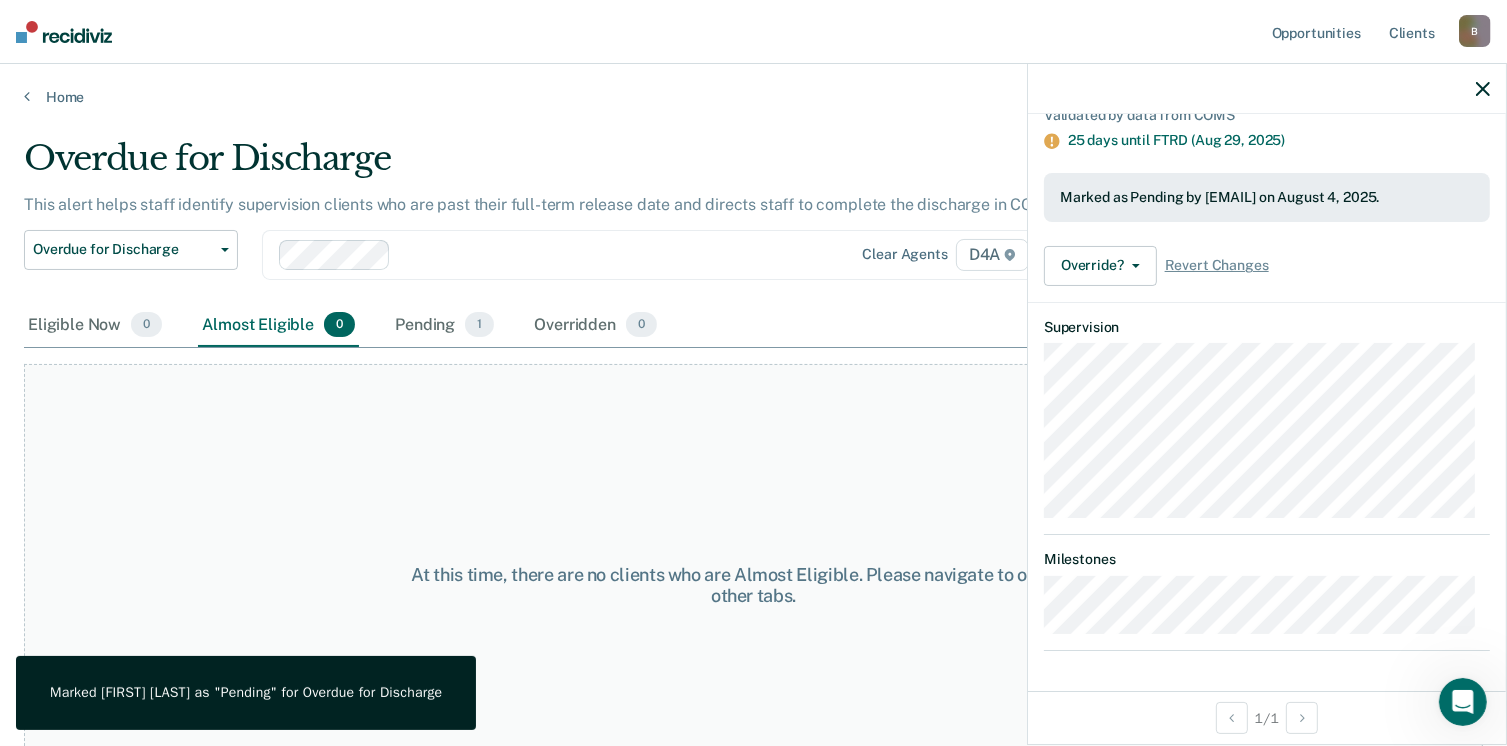click 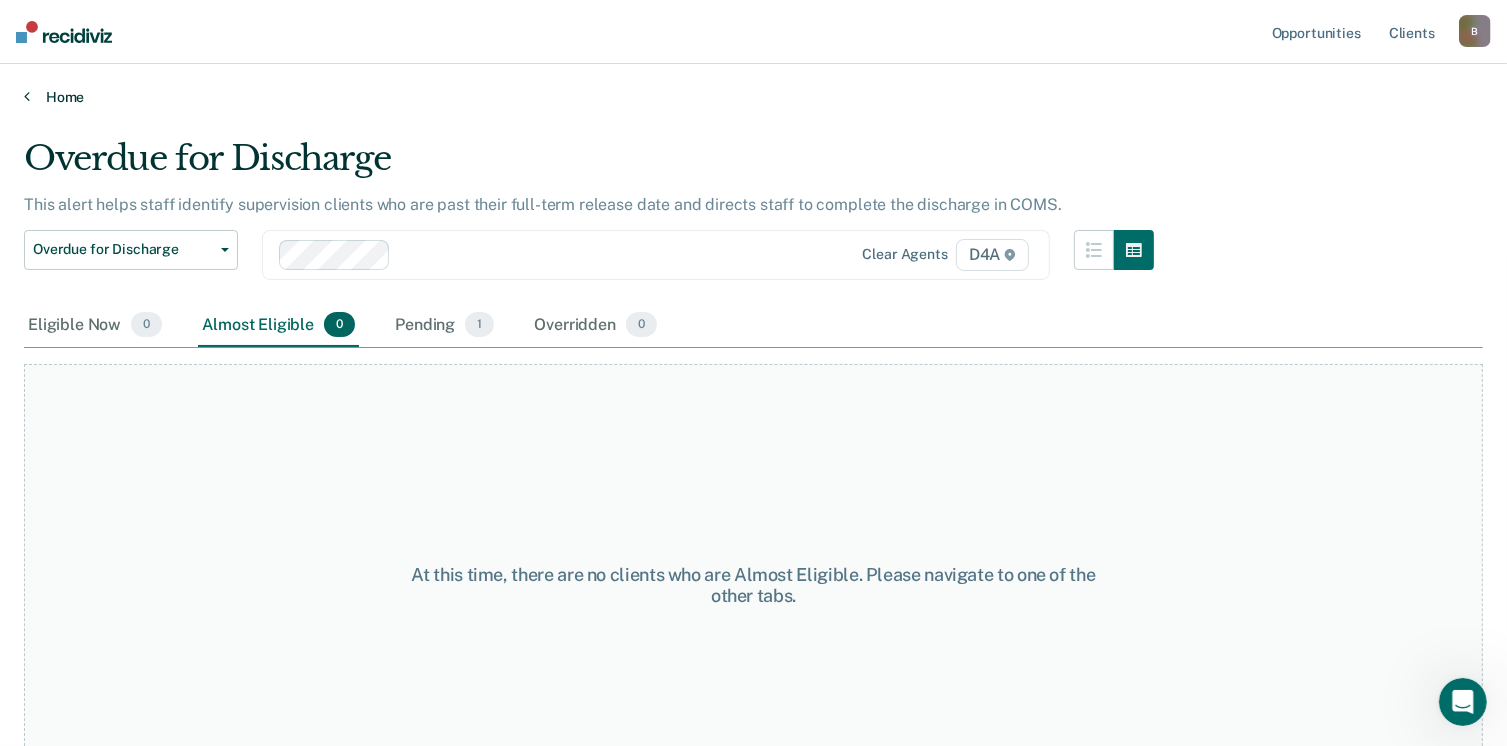 click on "Home" at bounding box center [753, 97] 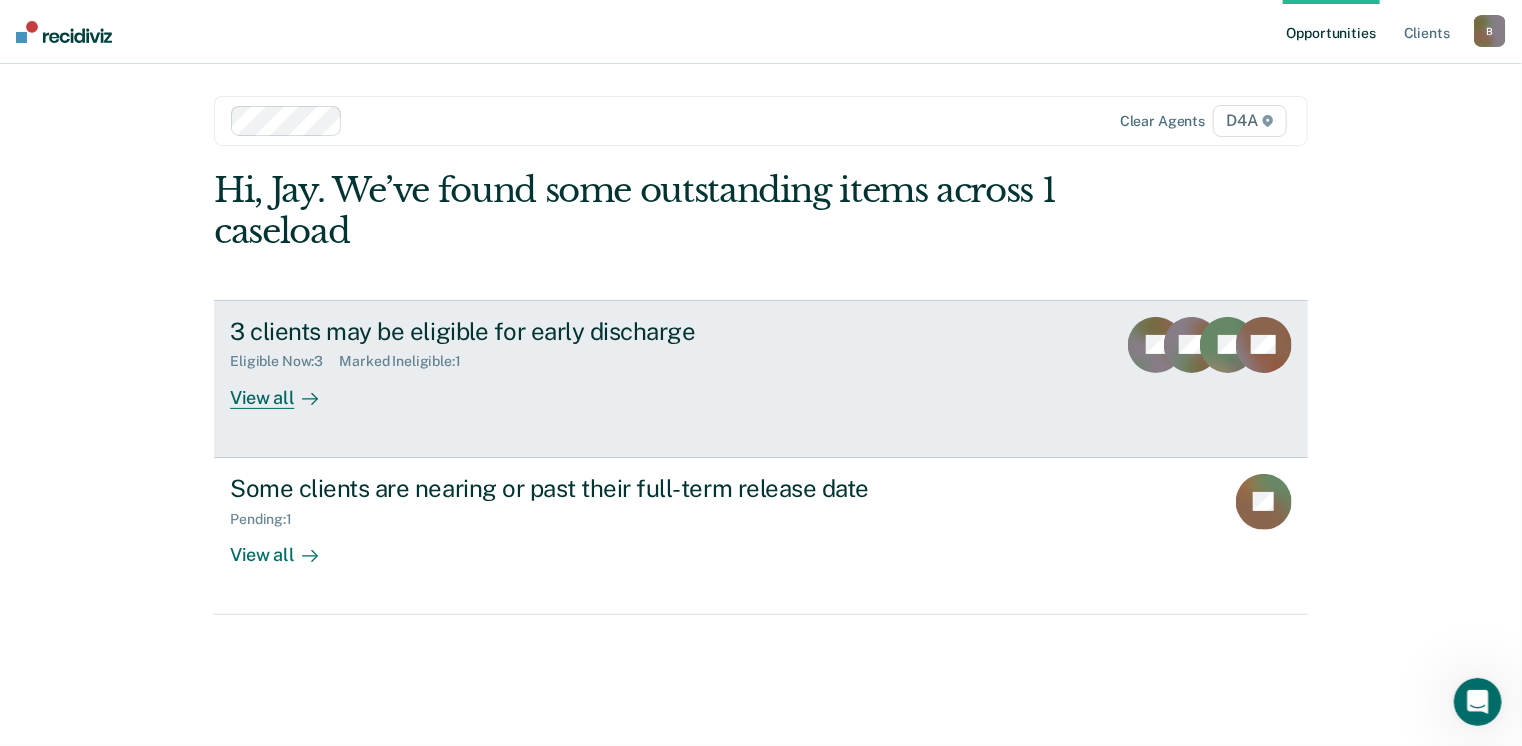 click on "View all" at bounding box center (286, 389) 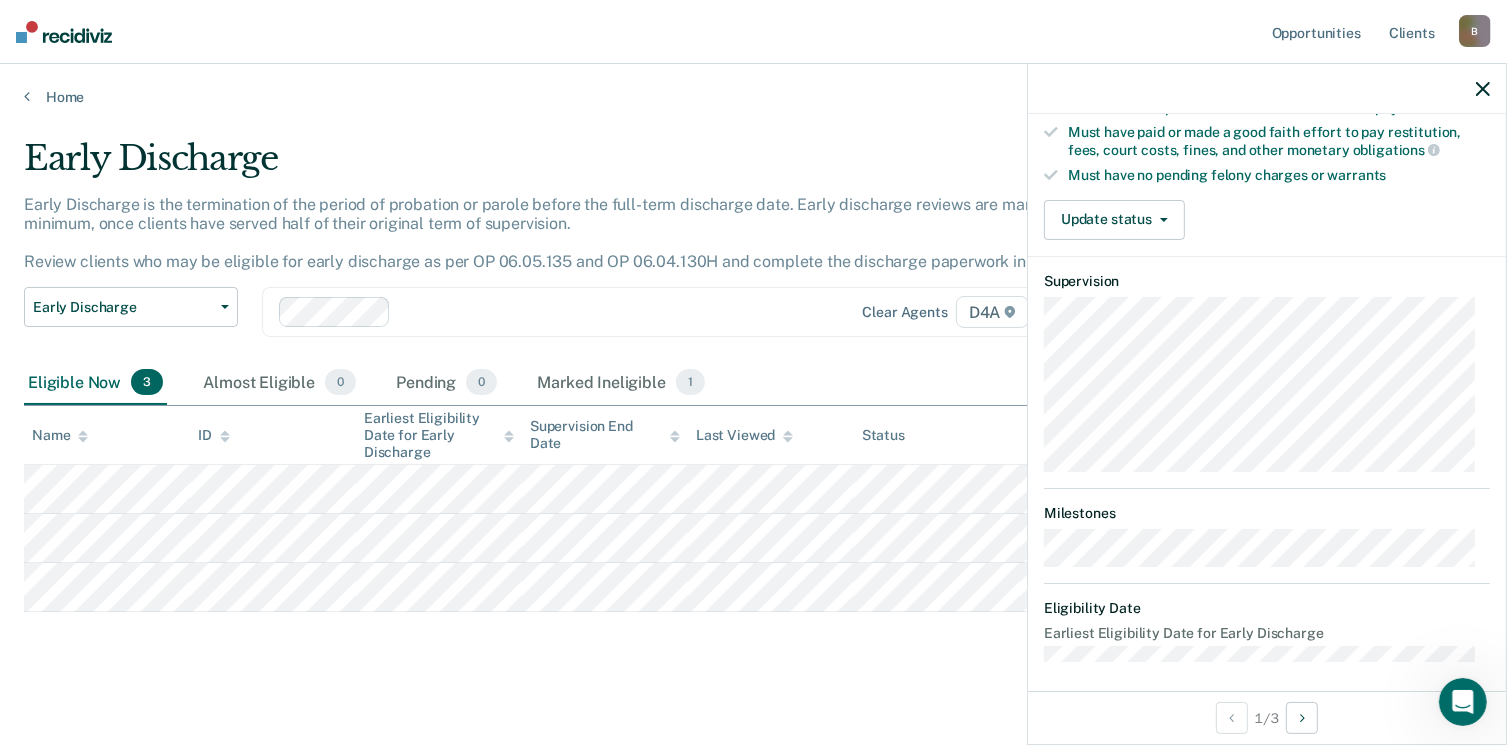 scroll, scrollTop: 499, scrollLeft: 0, axis: vertical 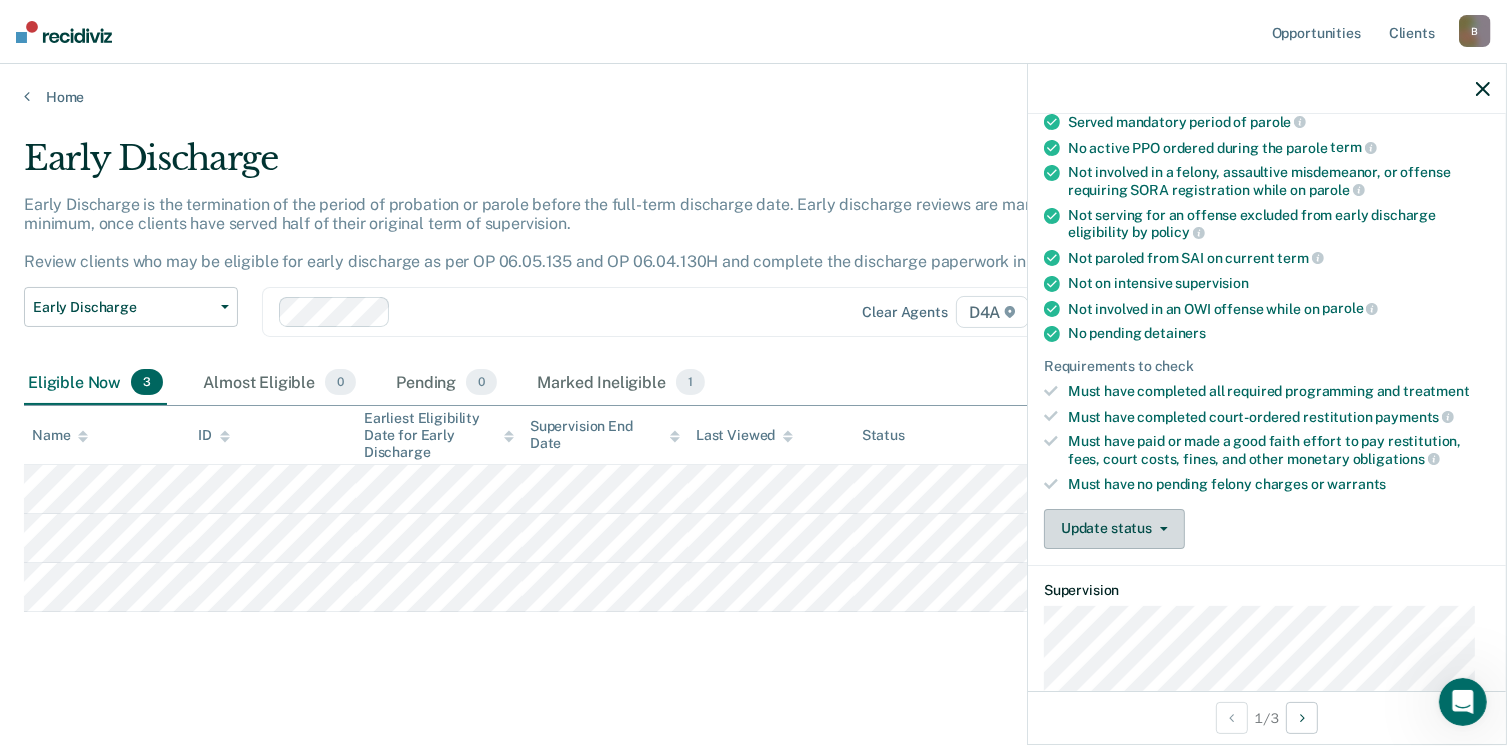 click at bounding box center [1160, 529] 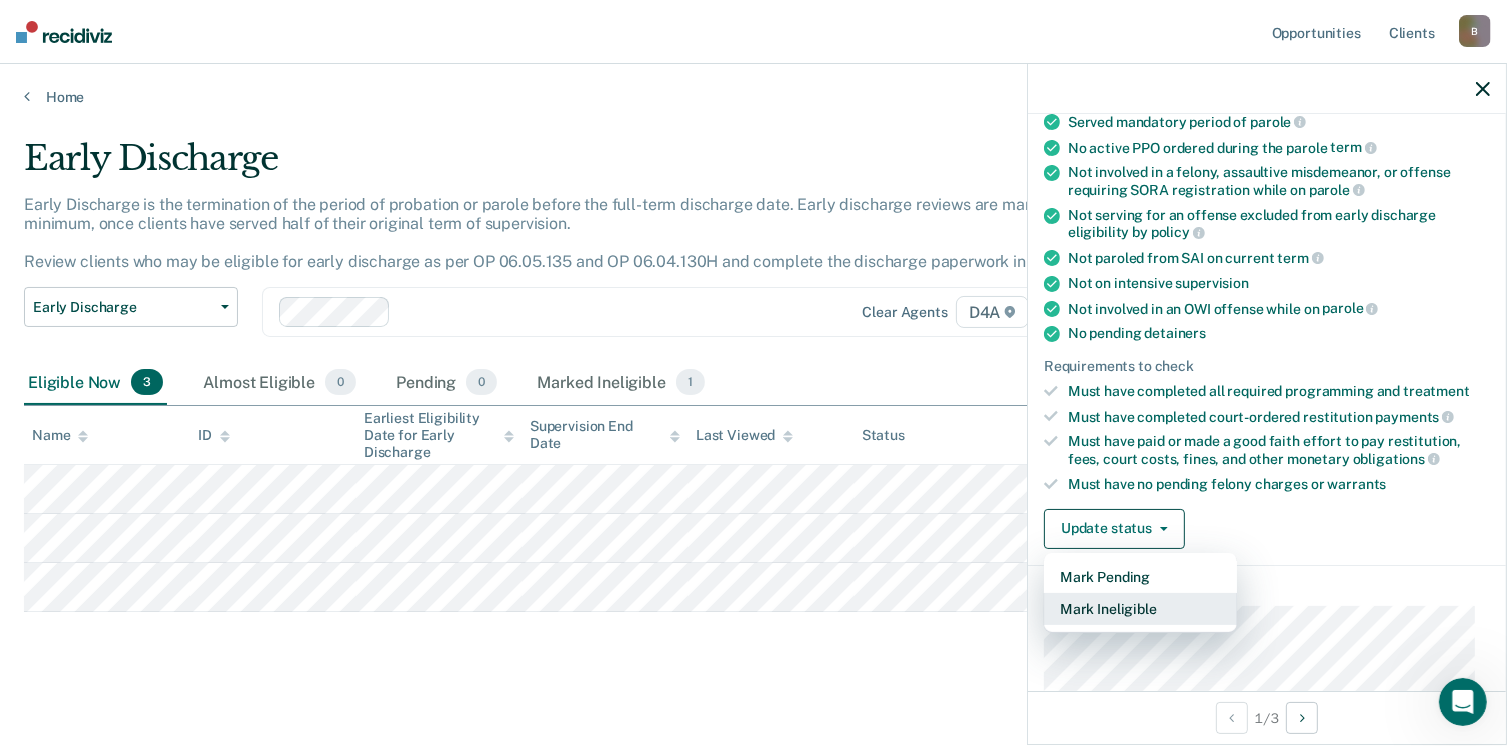 click on "Mark Ineligible" at bounding box center [1140, 609] 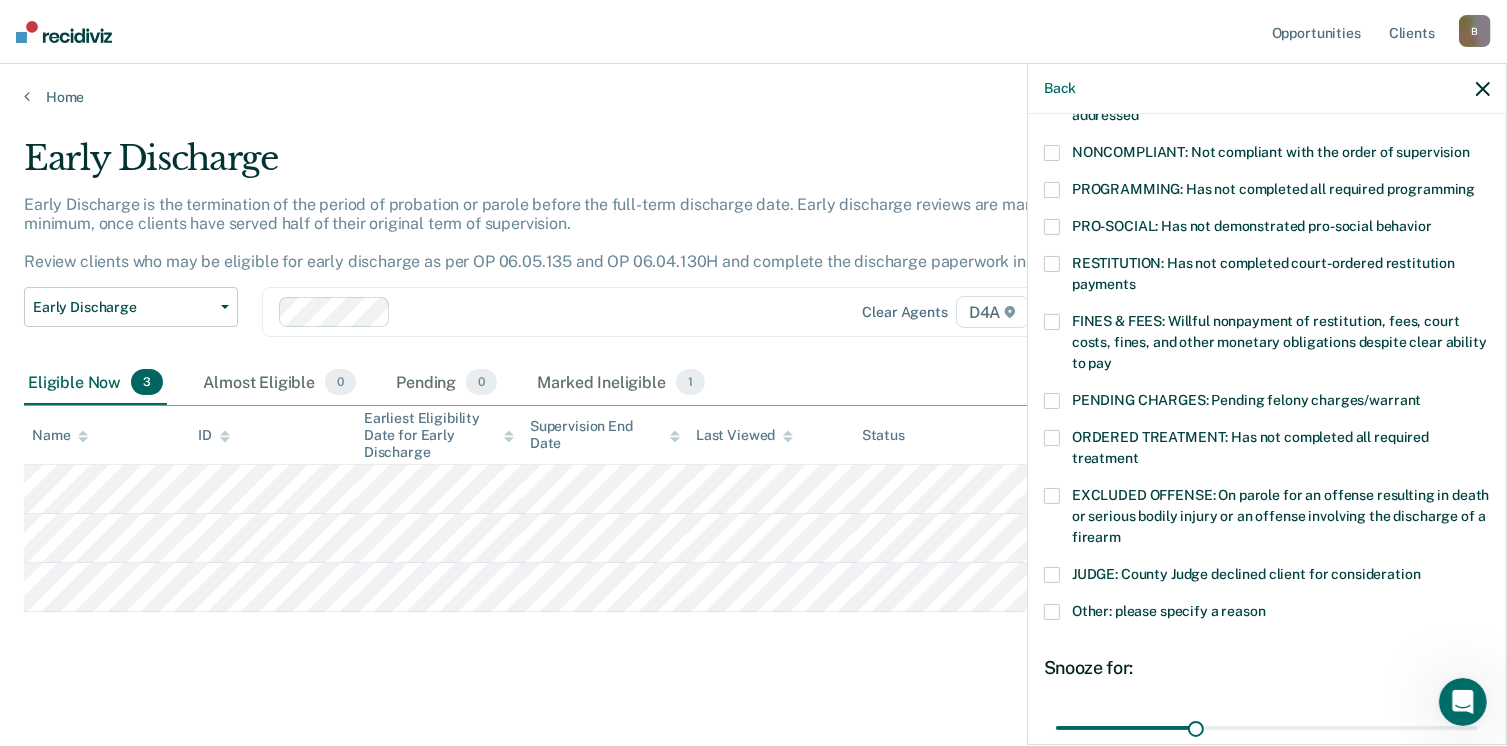 scroll, scrollTop: 372, scrollLeft: 0, axis: vertical 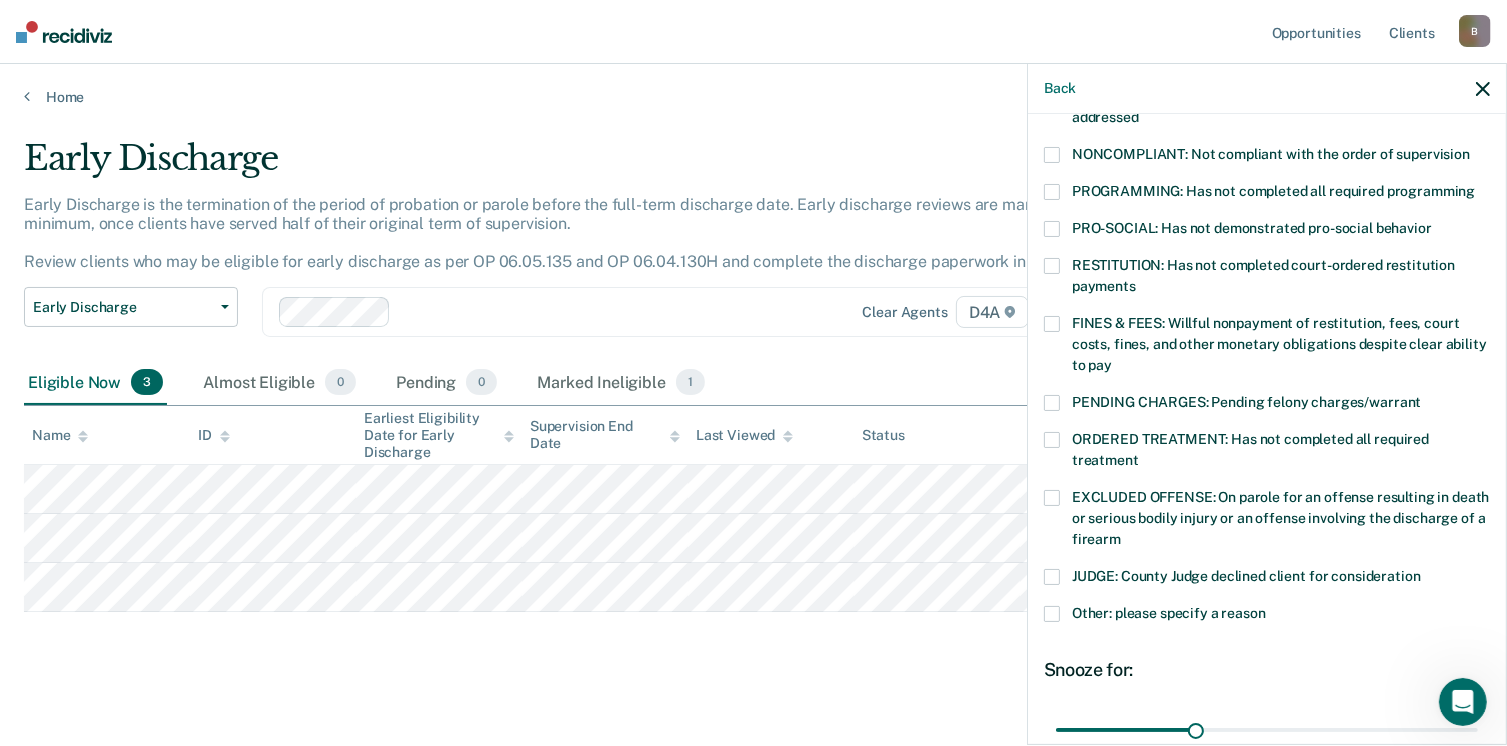 click at bounding box center [1052, 498] 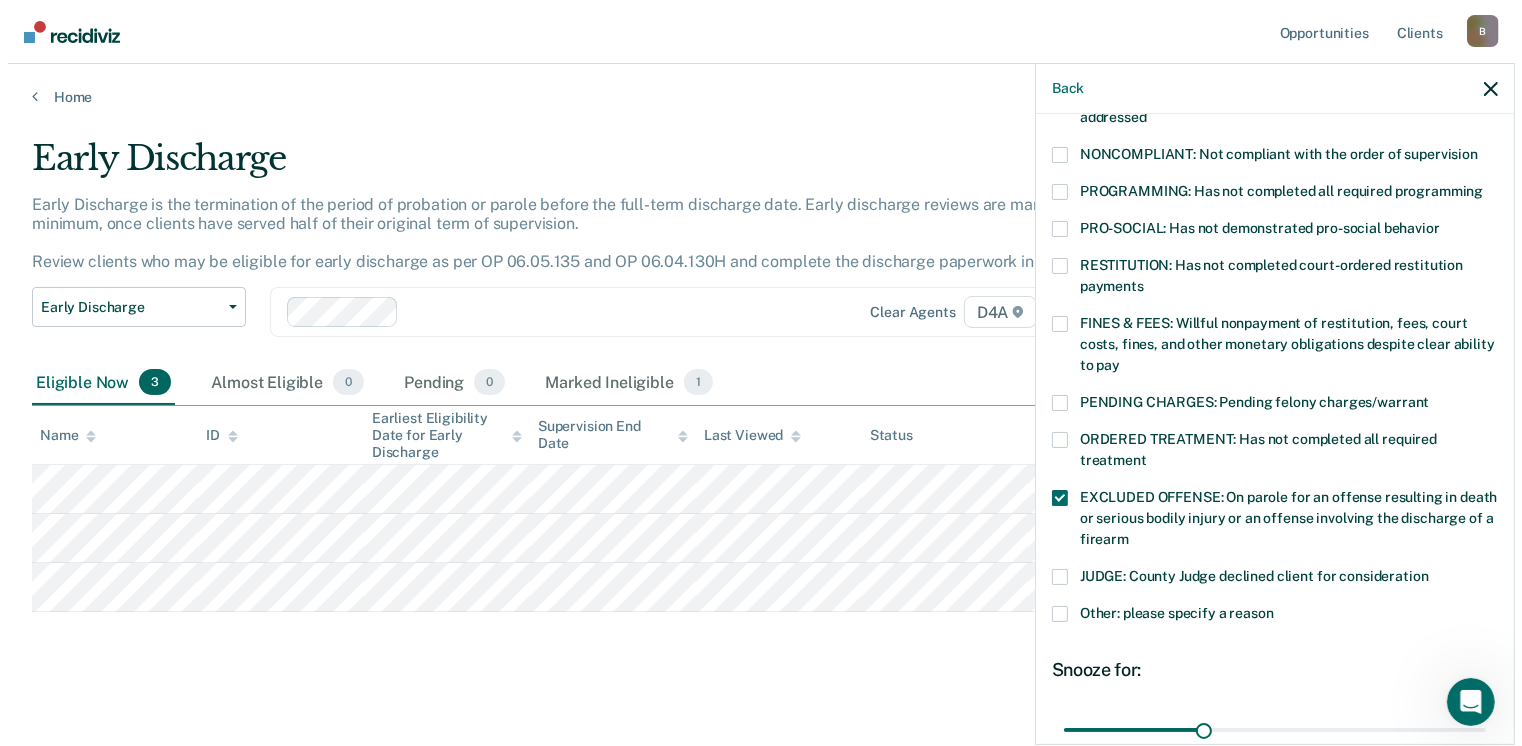 scroll, scrollTop: 568, scrollLeft: 0, axis: vertical 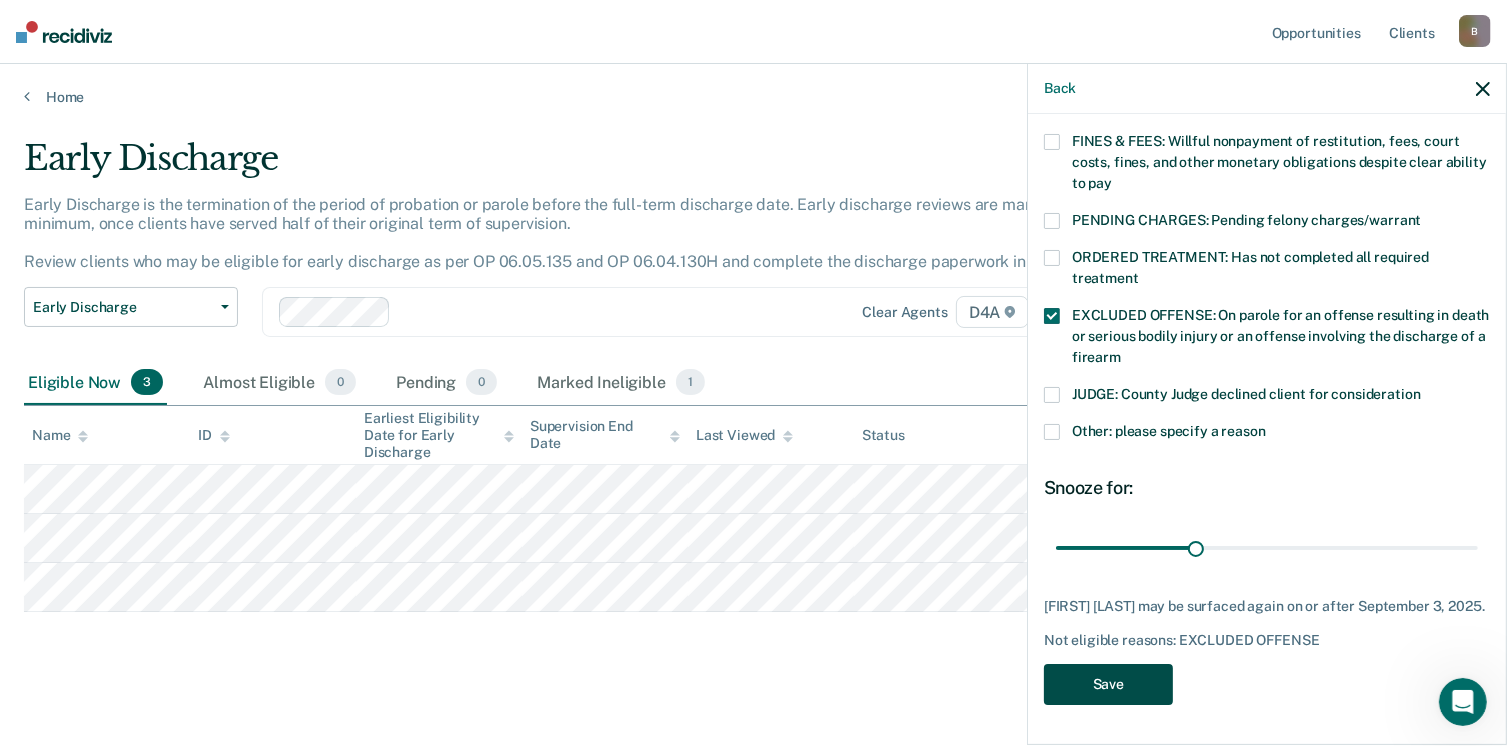 click on "Save" at bounding box center [1108, 684] 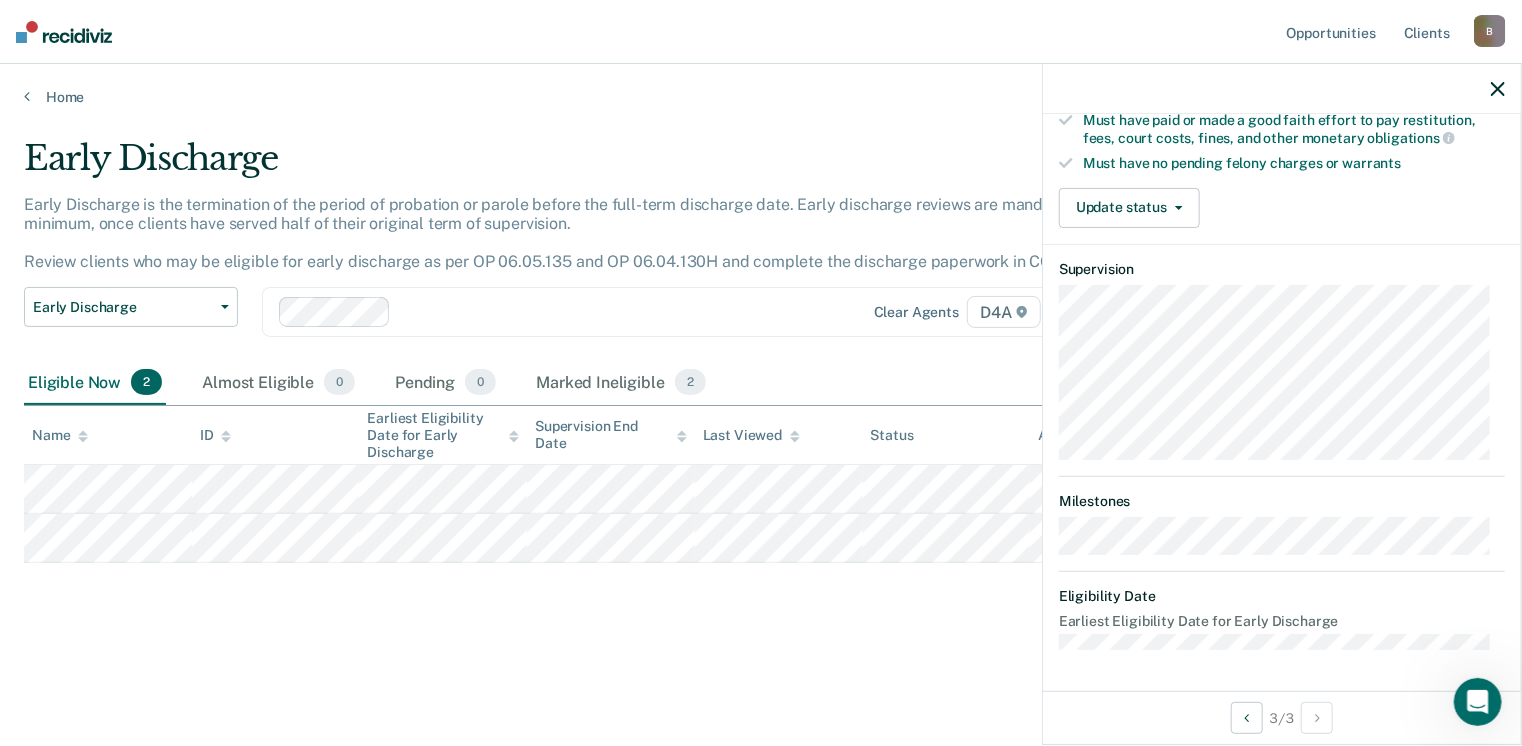 scroll, scrollTop: 541, scrollLeft: 0, axis: vertical 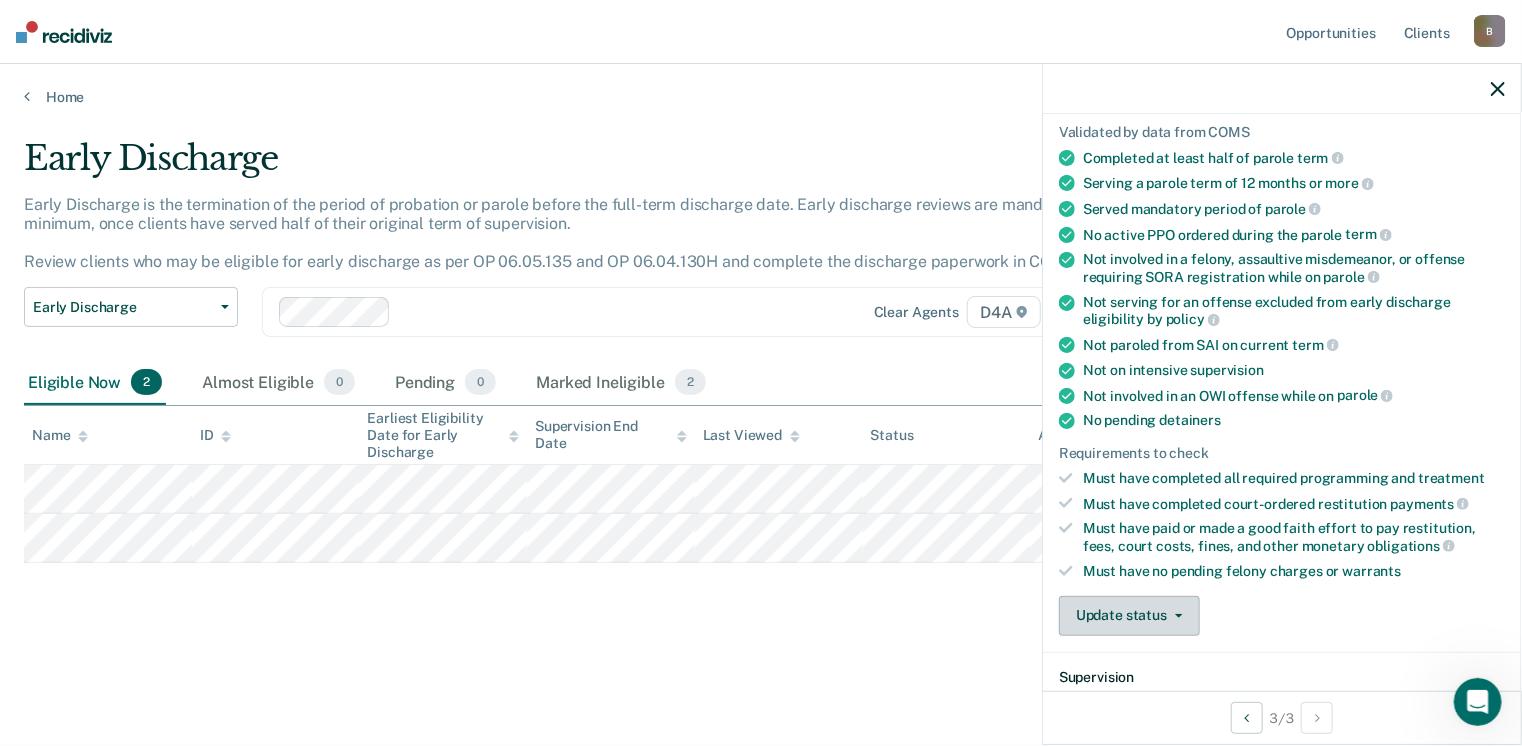 click on "Update status" at bounding box center [1129, 616] 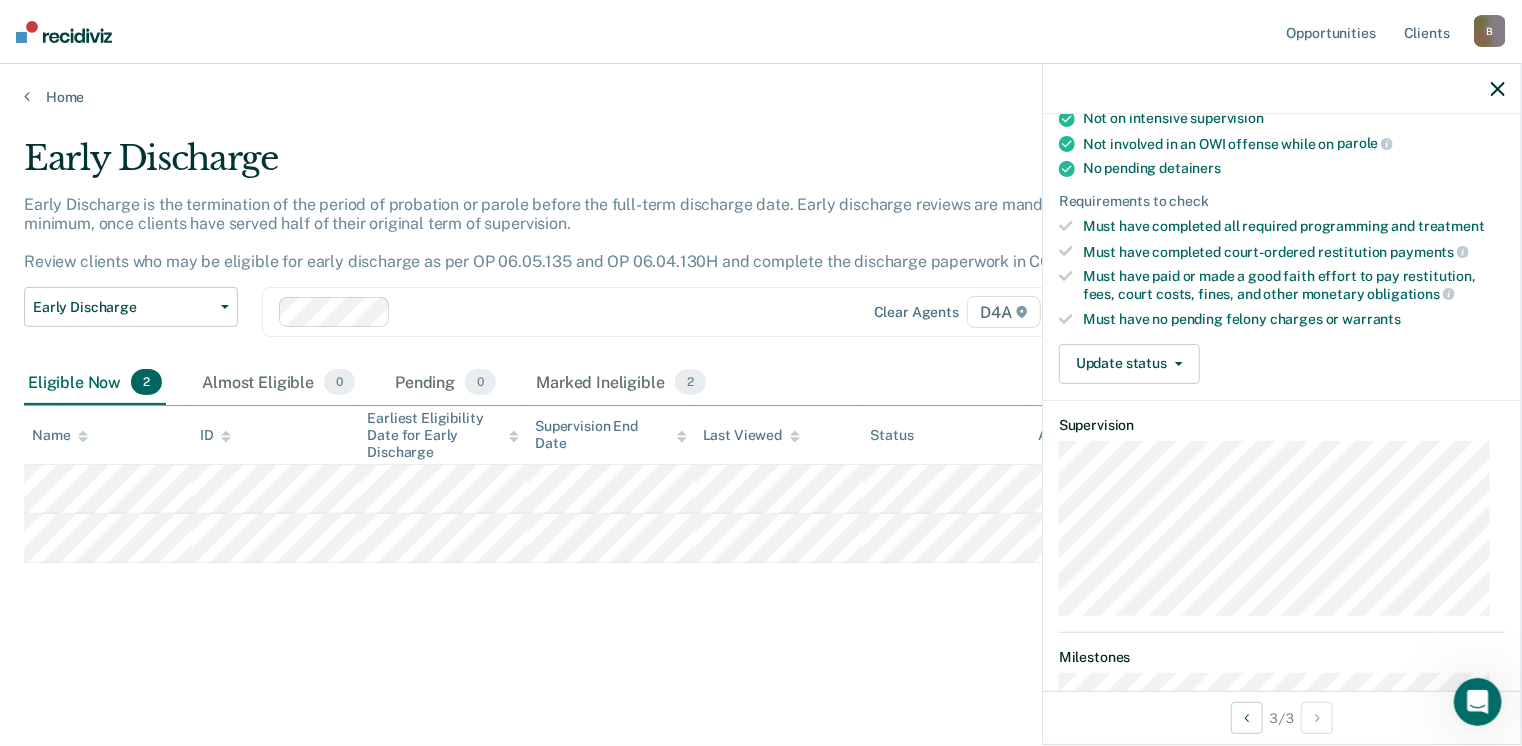 scroll, scrollTop: 399, scrollLeft: 0, axis: vertical 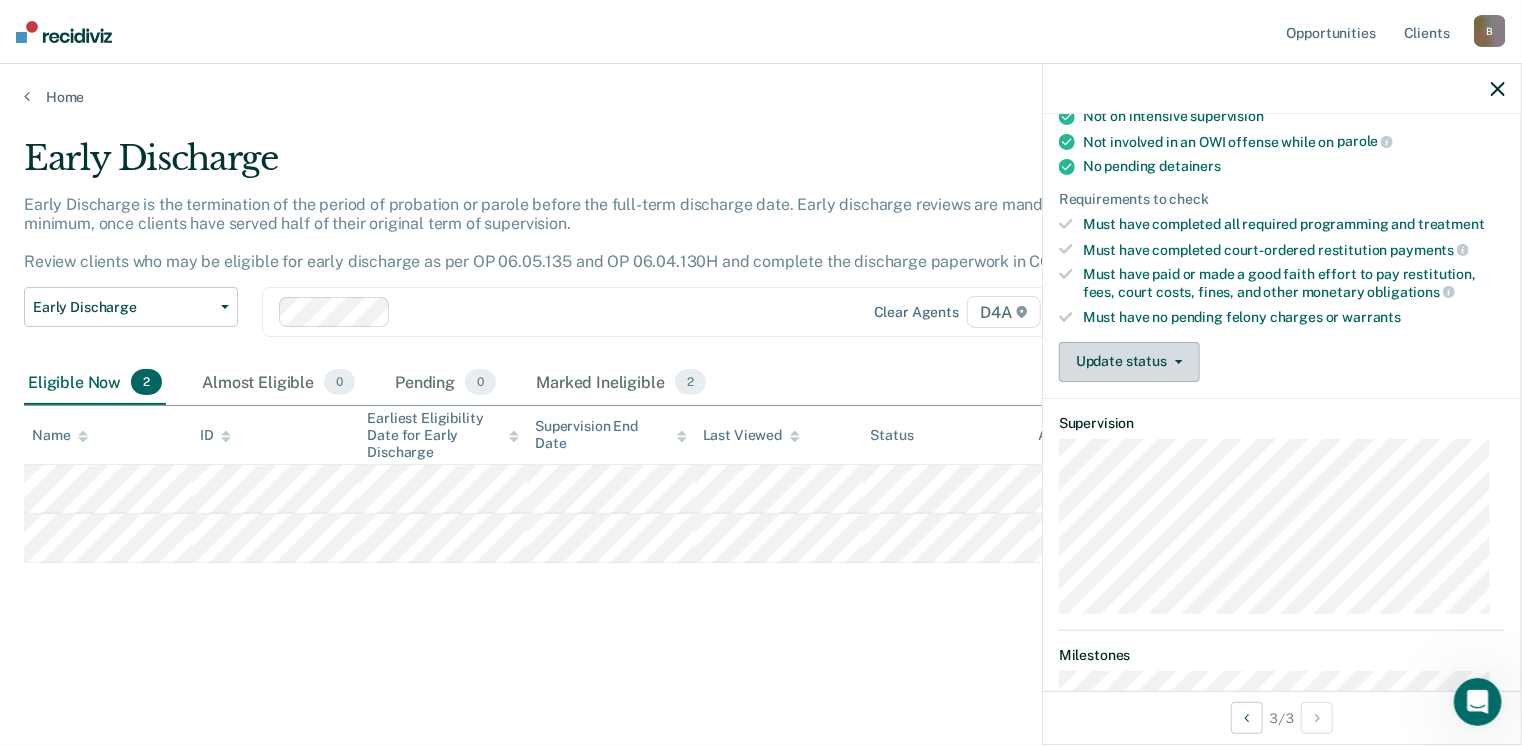 click on "Update status" at bounding box center (1129, 362) 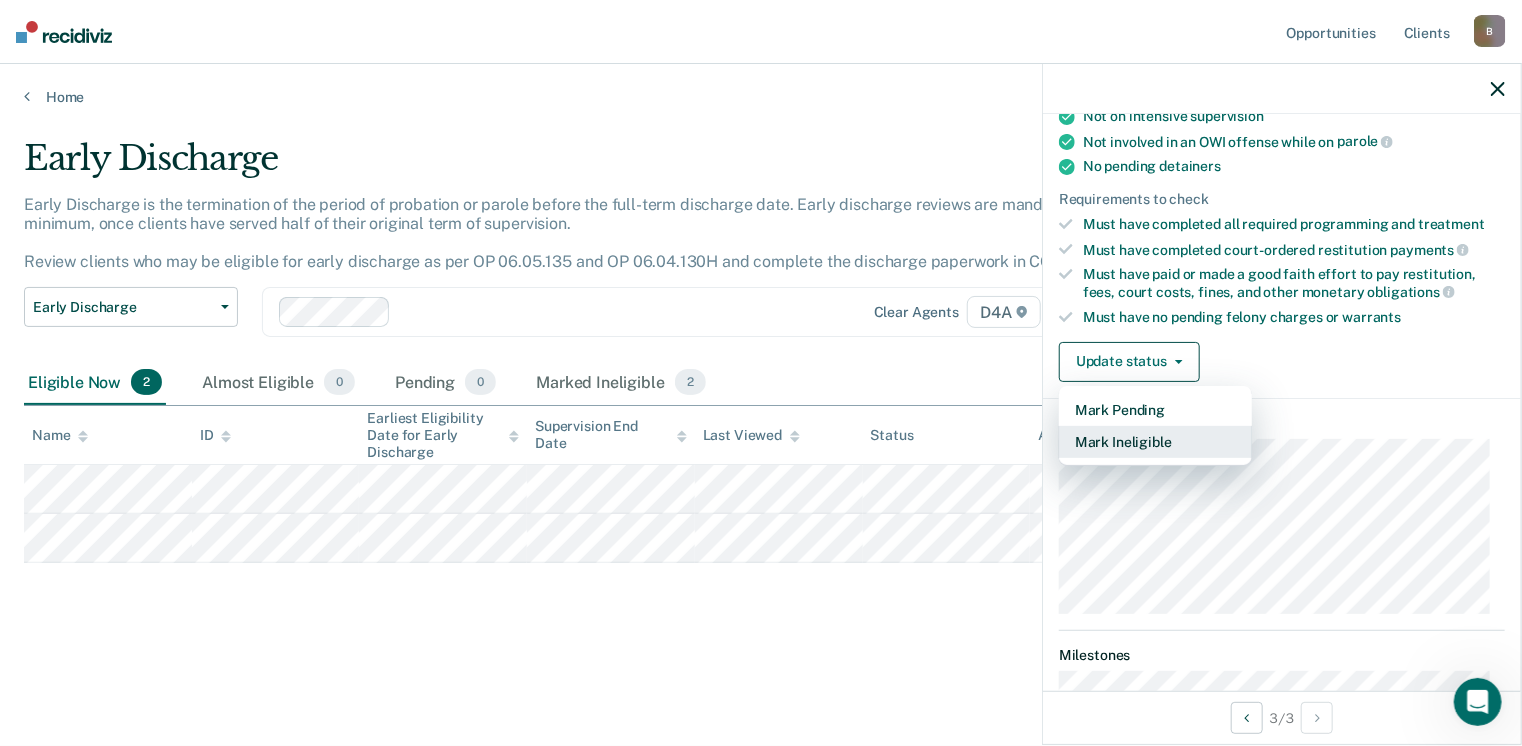 click on "Mark Ineligible" at bounding box center [1155, 442] 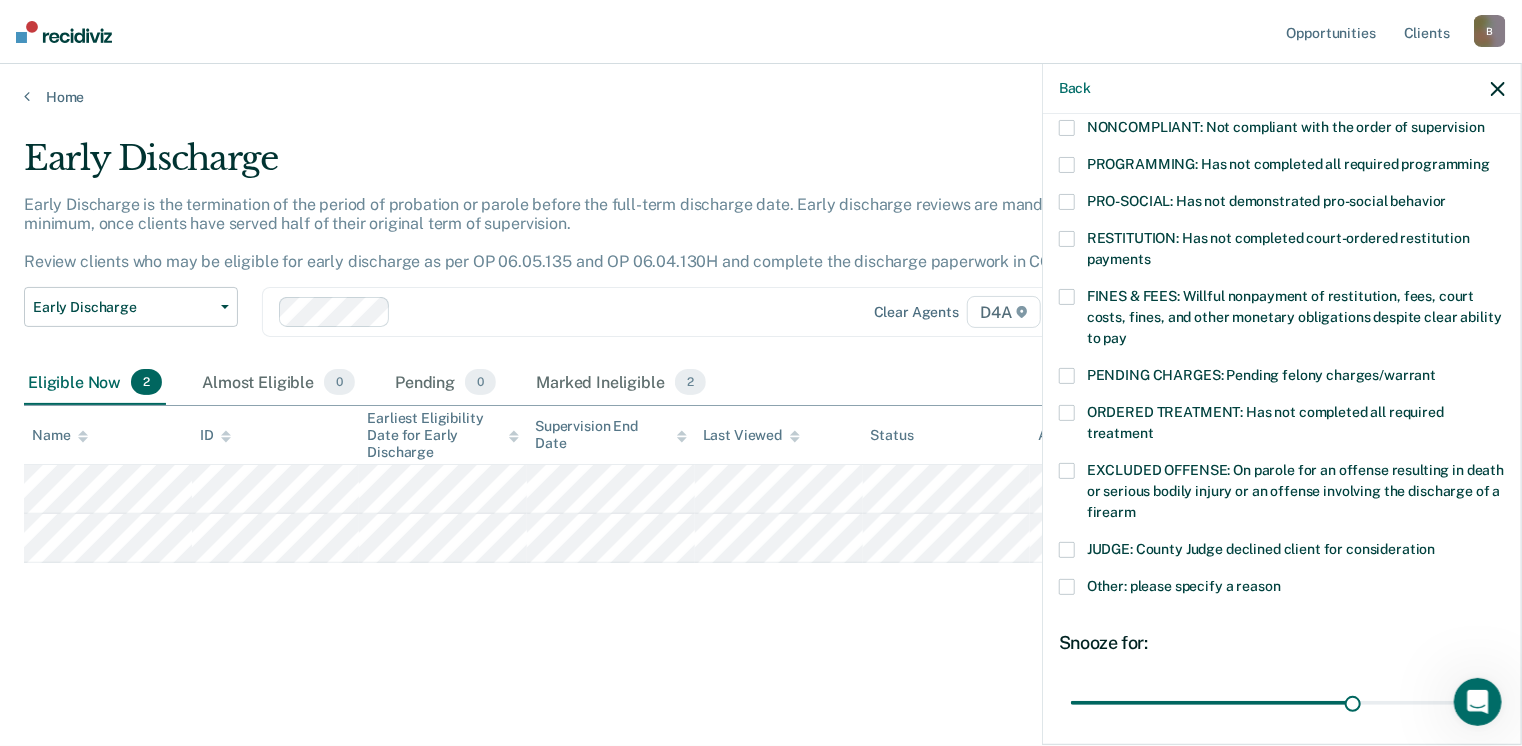 click on "NONCOMPLIANT: Not compliant with the order of supervision" at bounding box center (1282, 130) 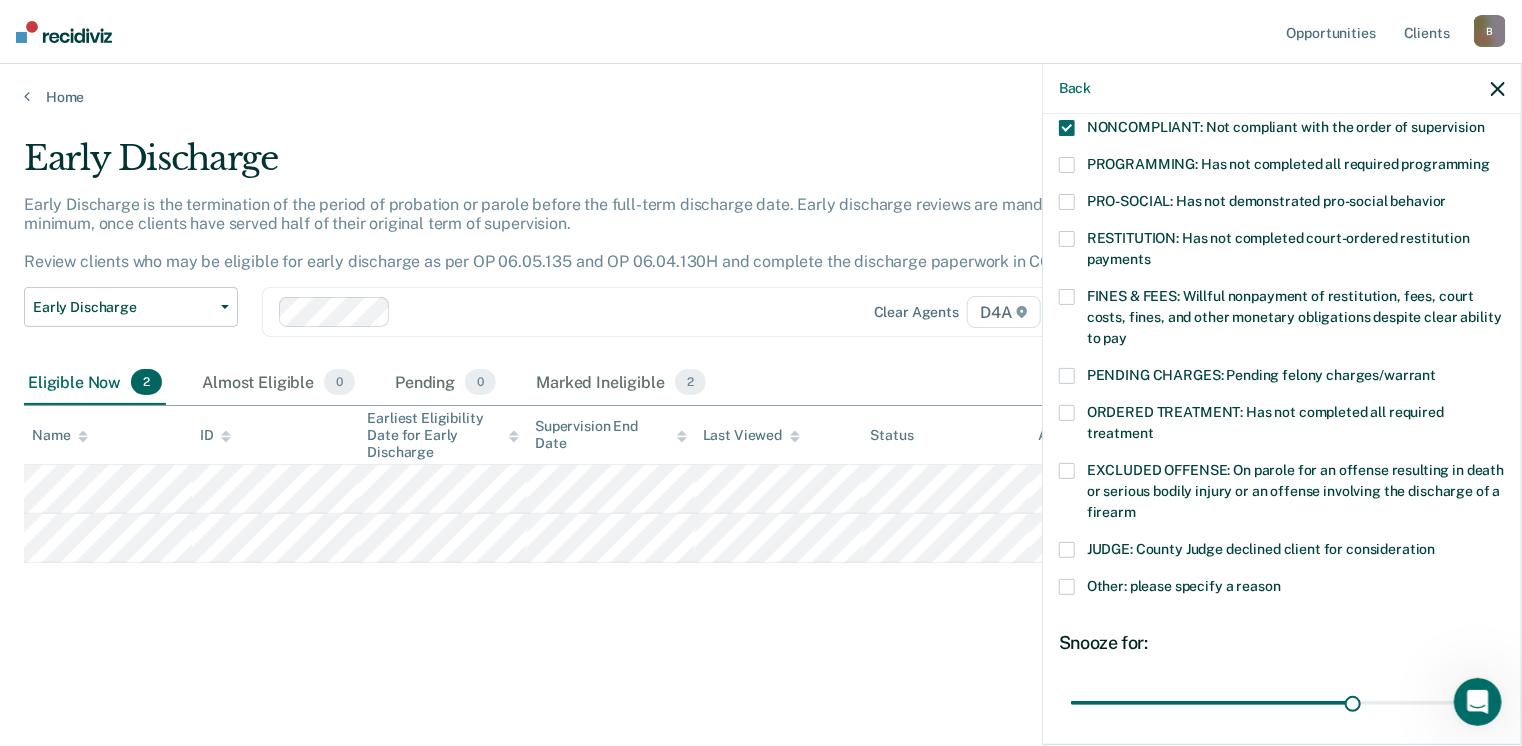 scroll, scrollTop: 568, scrollLeft: 0, axis: vertical 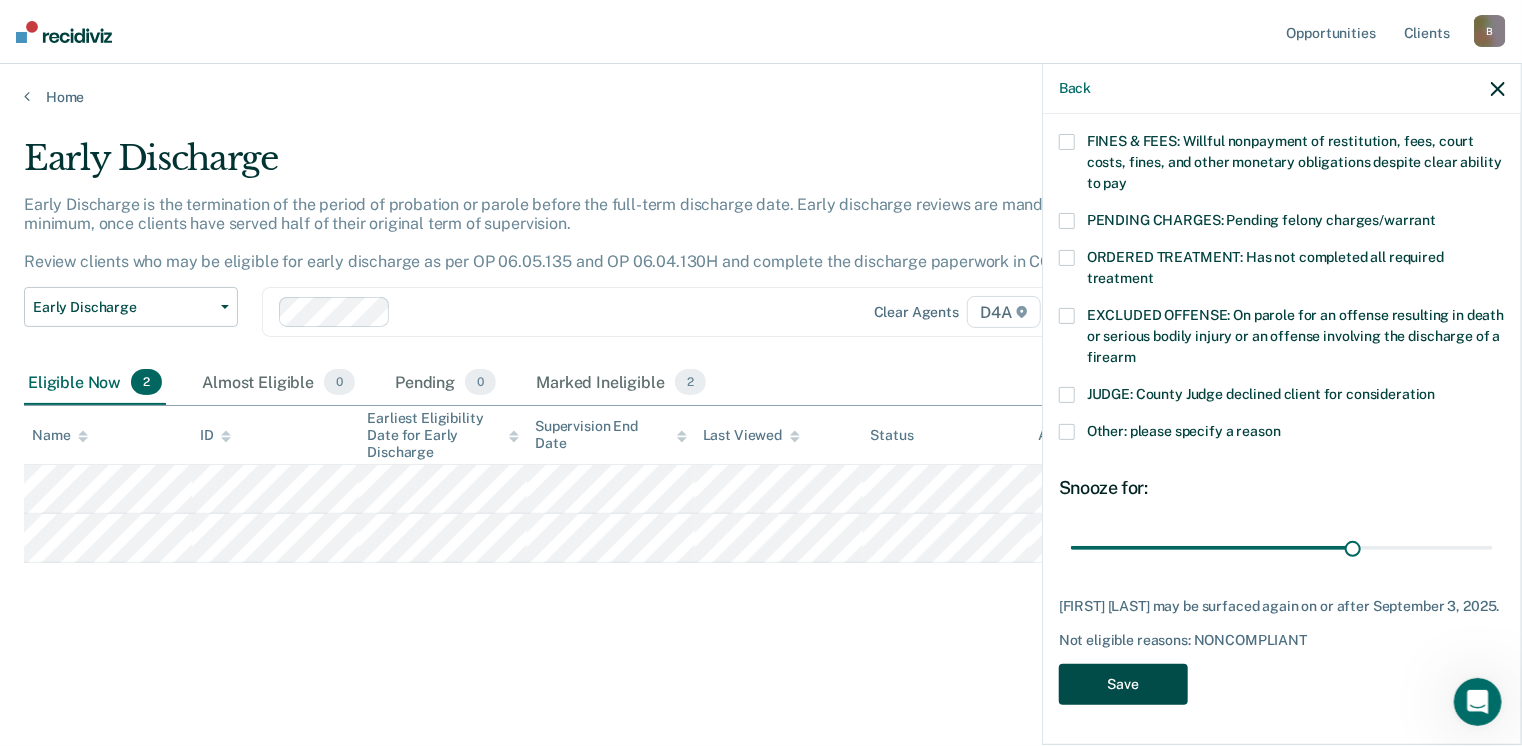 click on "Save" at bounding box center (1123, 684) 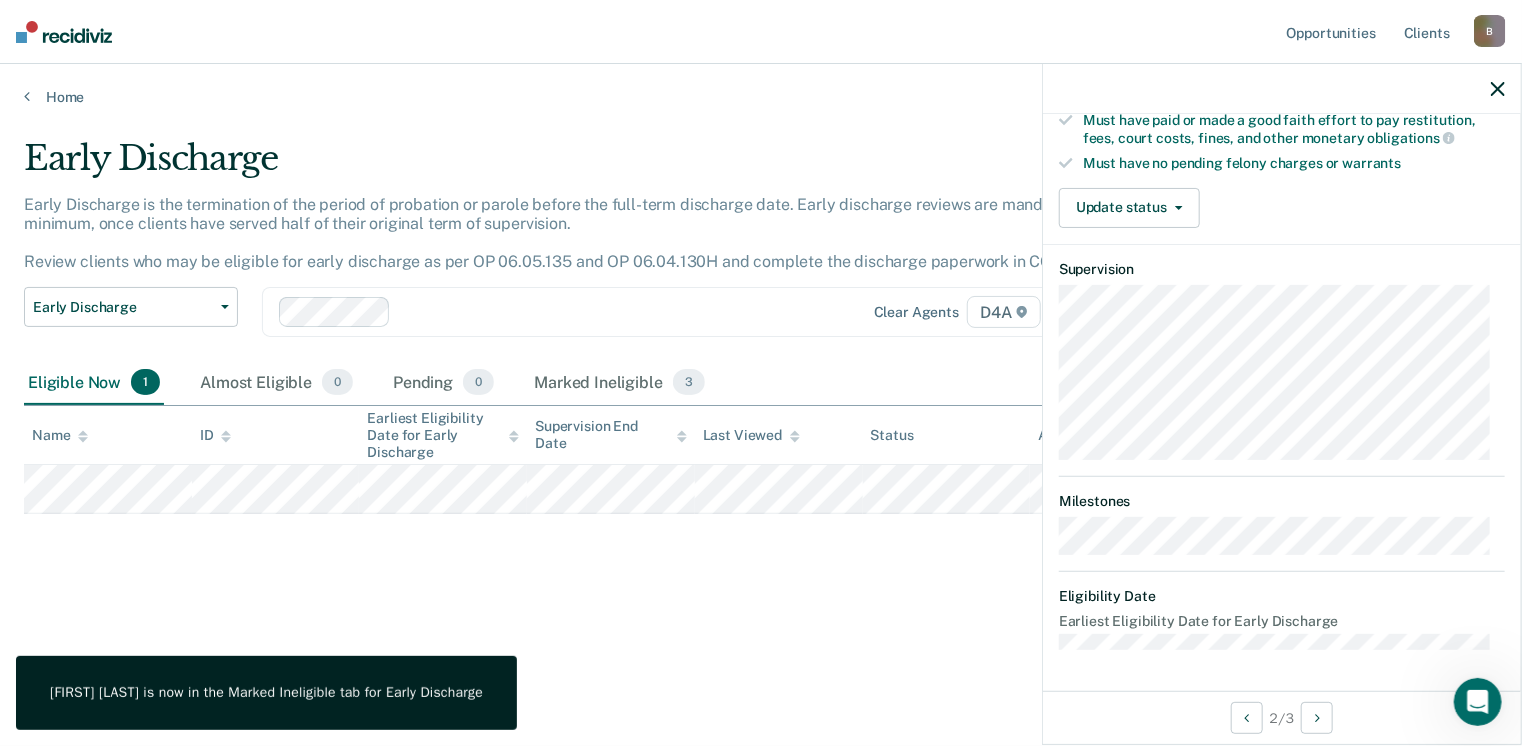 scroll, scrollTop: 541, scrollLeft: 0, axis: vertical 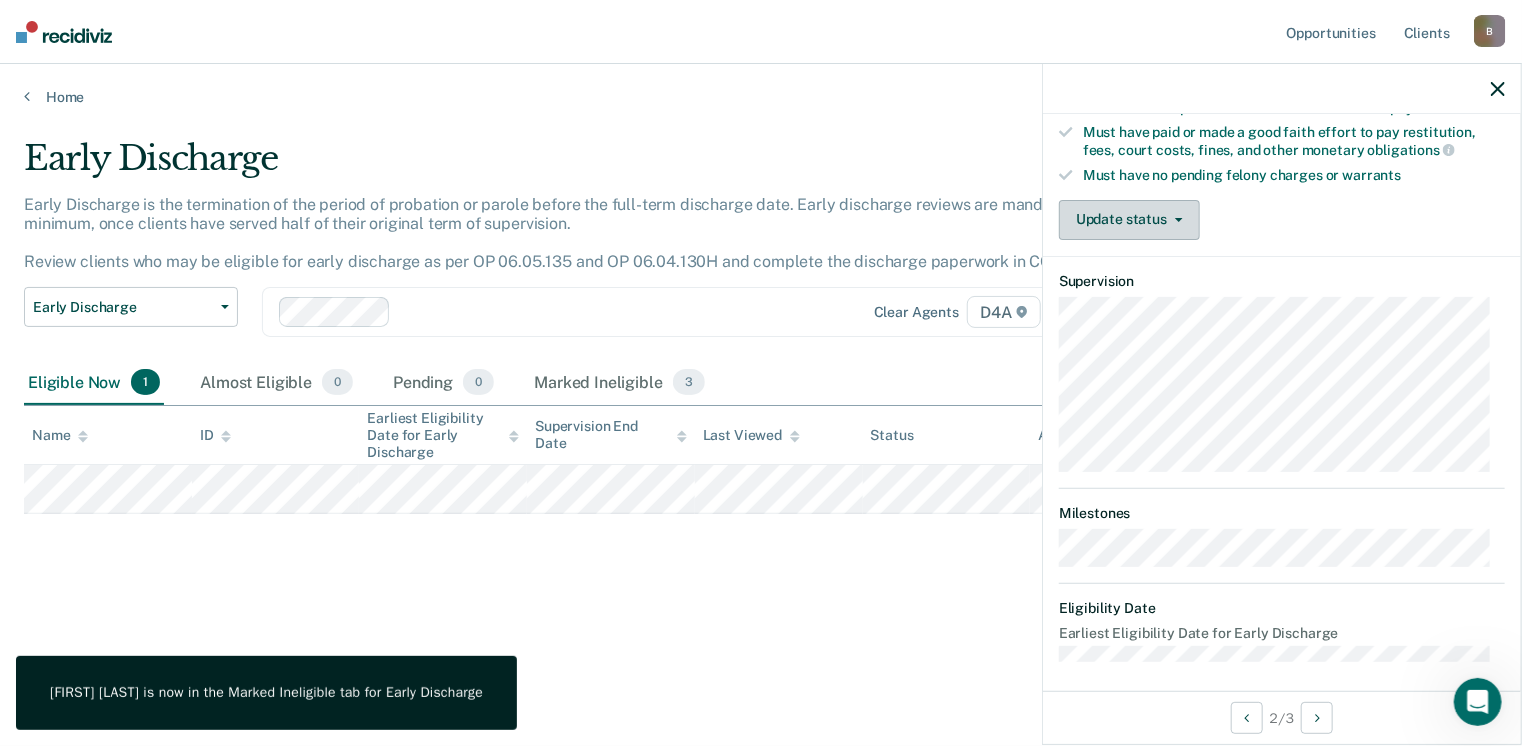 click on "Update status" at bounding box center [1129, 220] 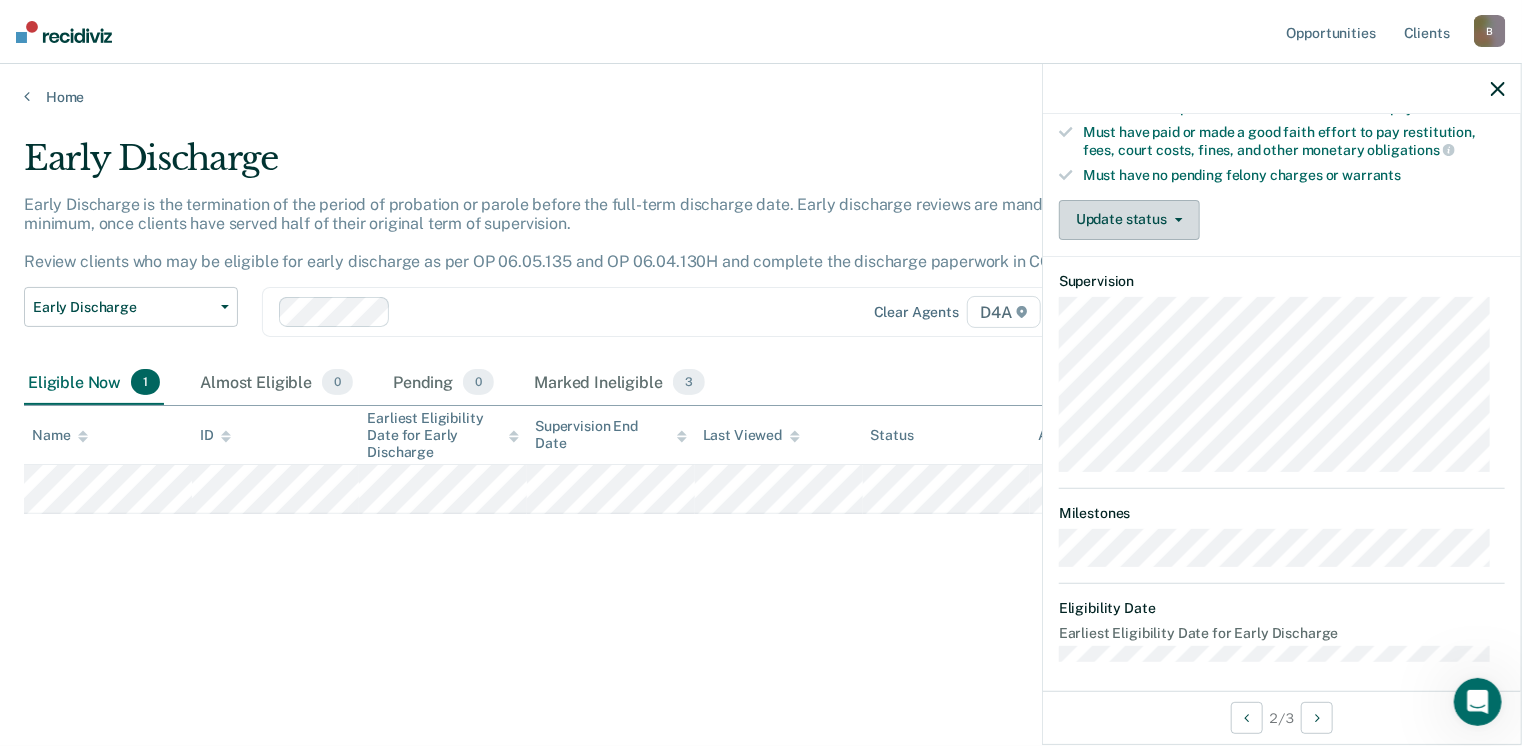 click on "Update status" at bounding box center (1129, 220) 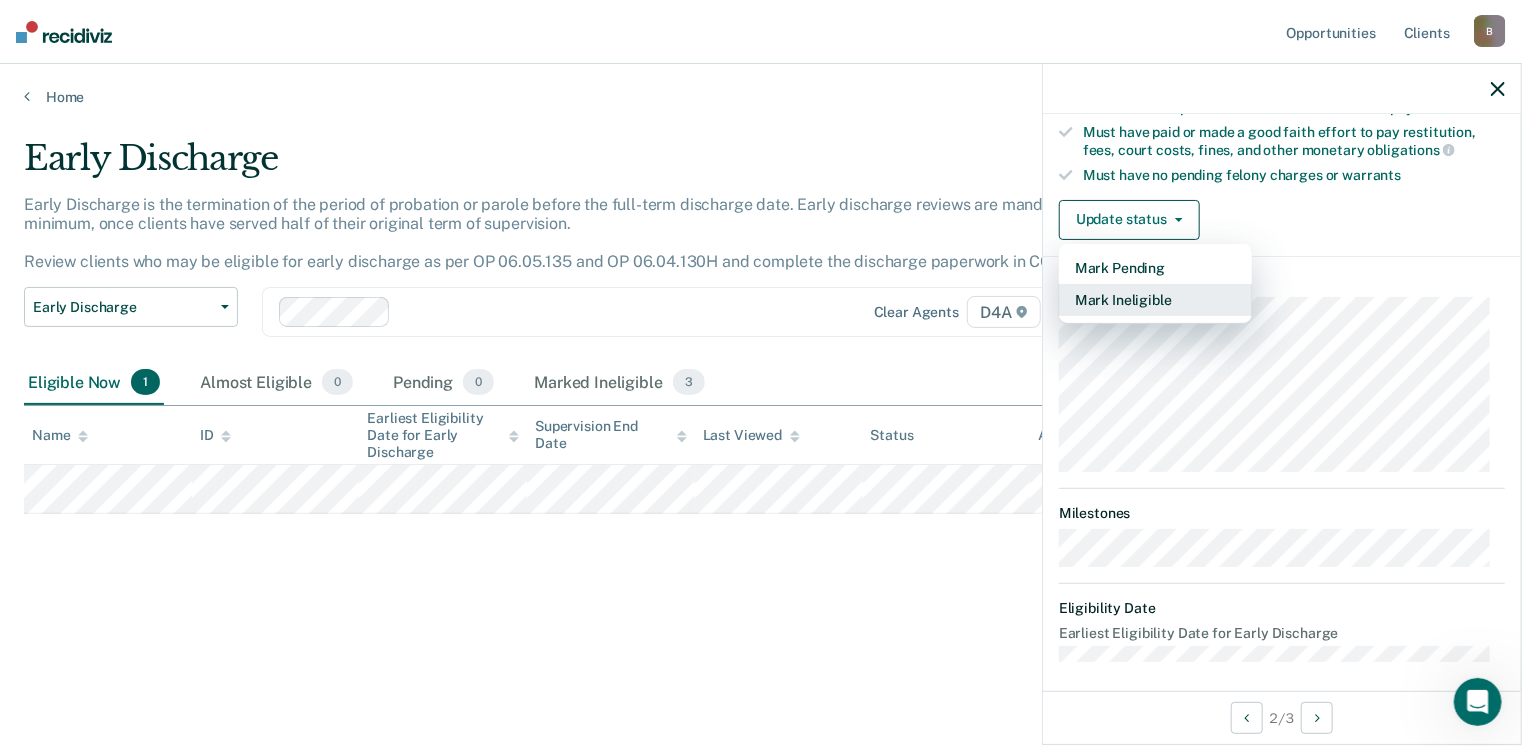 click on "Mark Ineligible" at bounding box center [1155, 300] 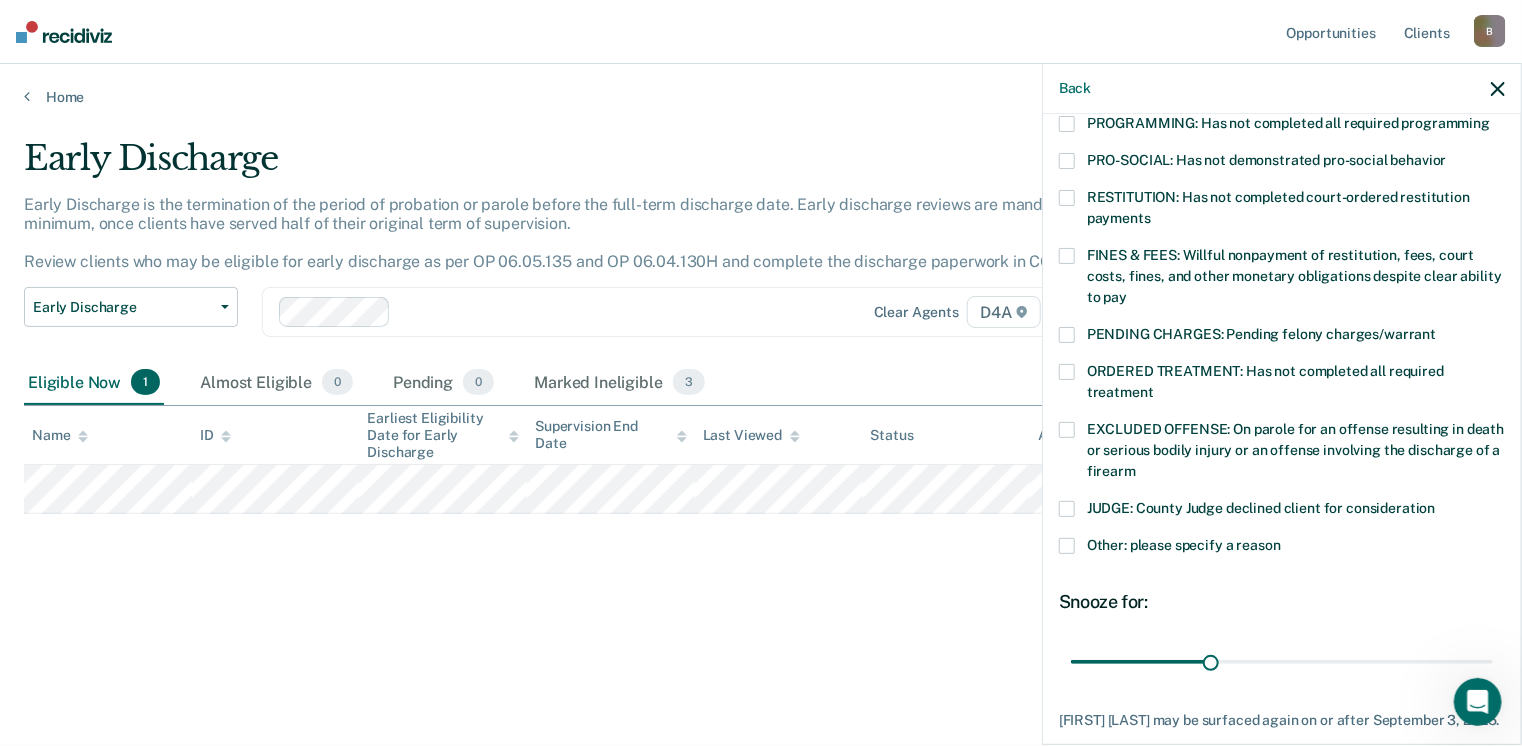 scroll, scrollTop: 355, scrollLeft: 0, axis: vertical 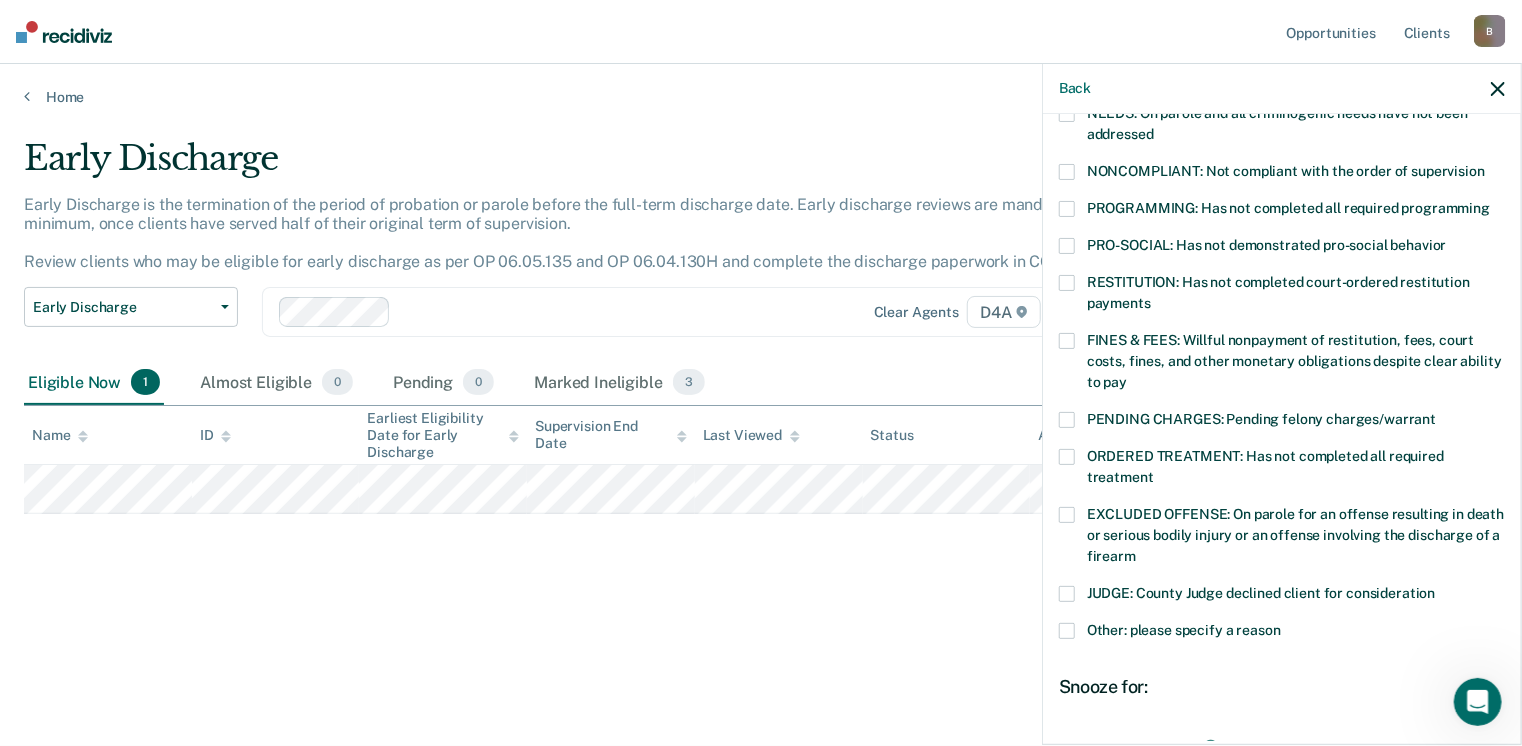 click at bounding box center [1067, 341] 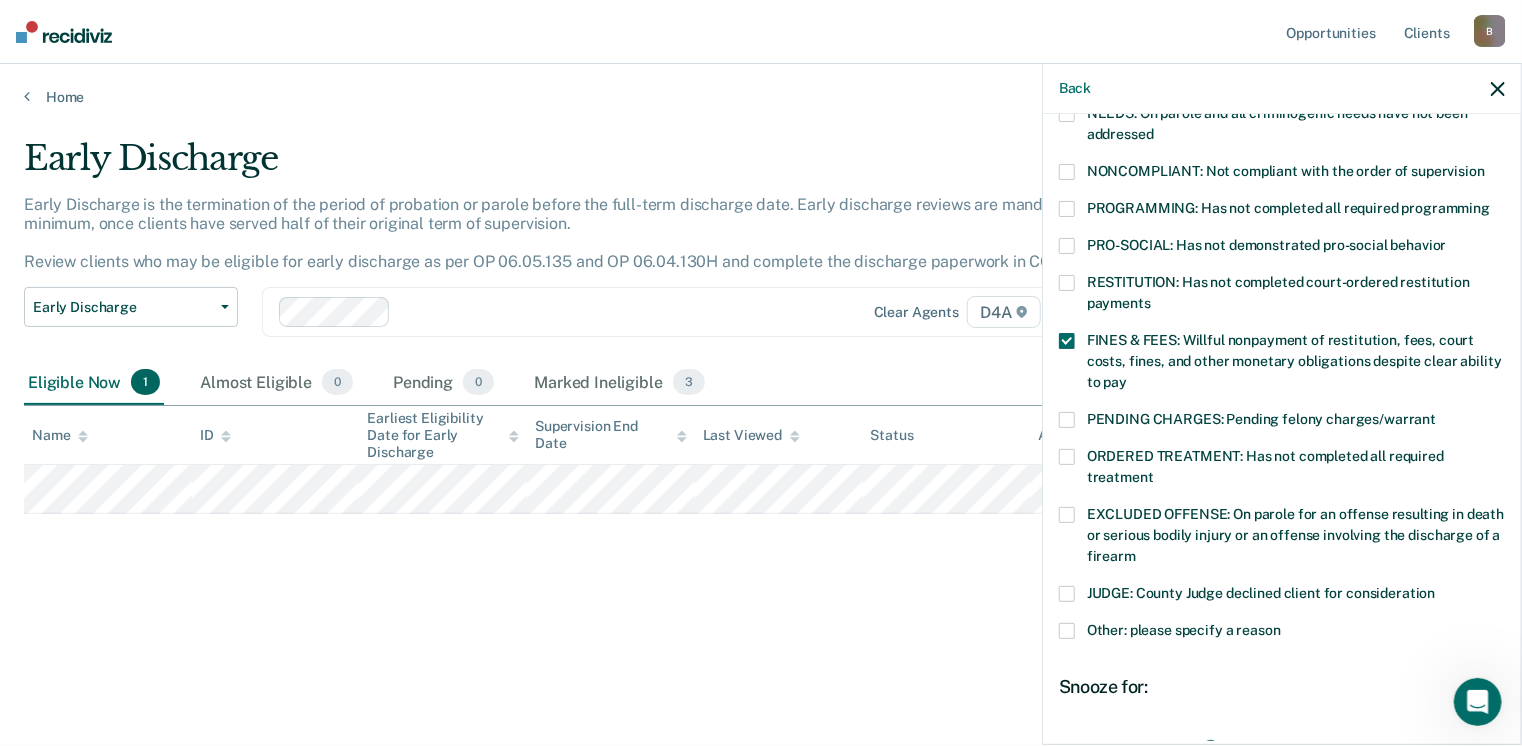 scroll, scrollTop: 568, scrollLeft: 0, axis: vertical 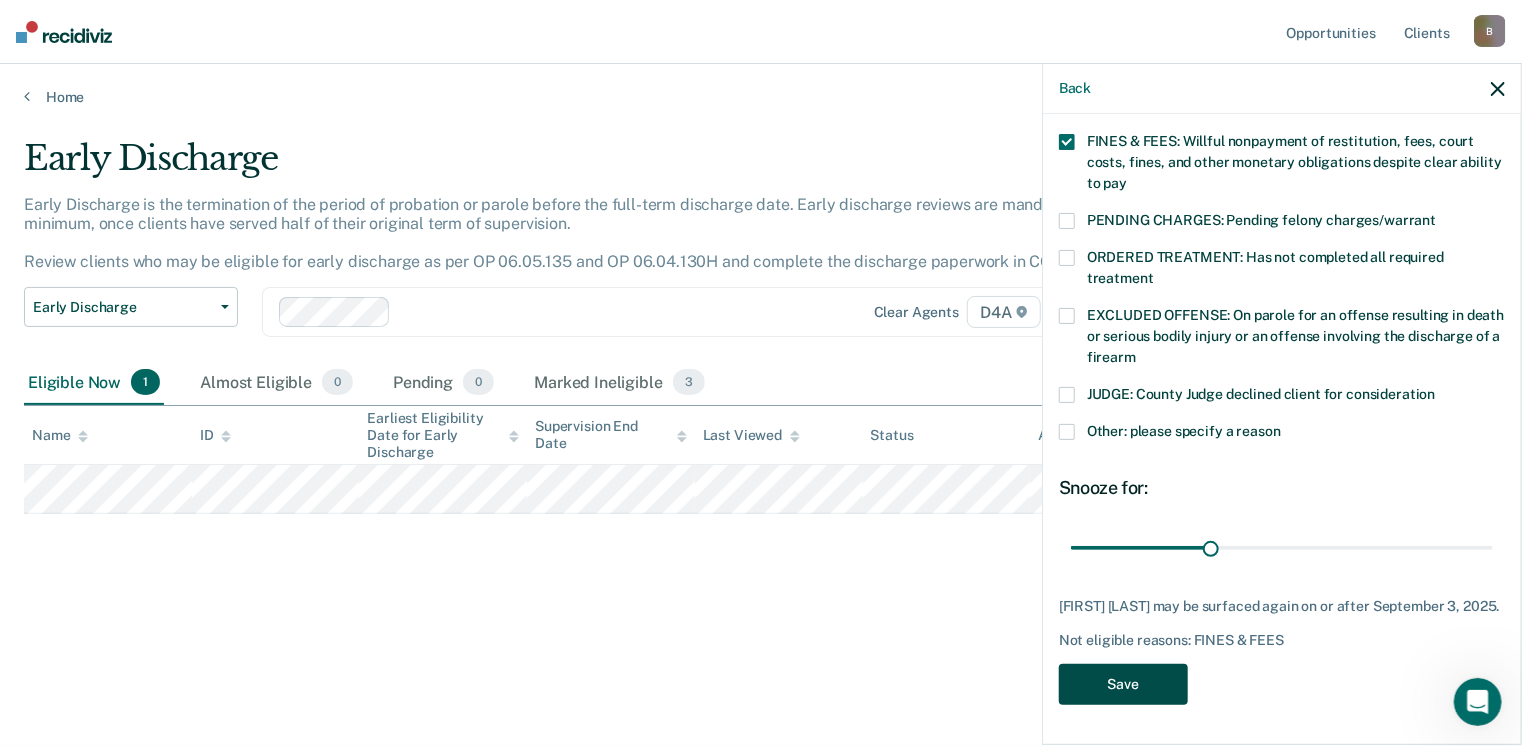 drag, startPoint x: 1117, startPoint y: 685, endPoint x: 1101, endPoint y: 686, distance: 16.03122 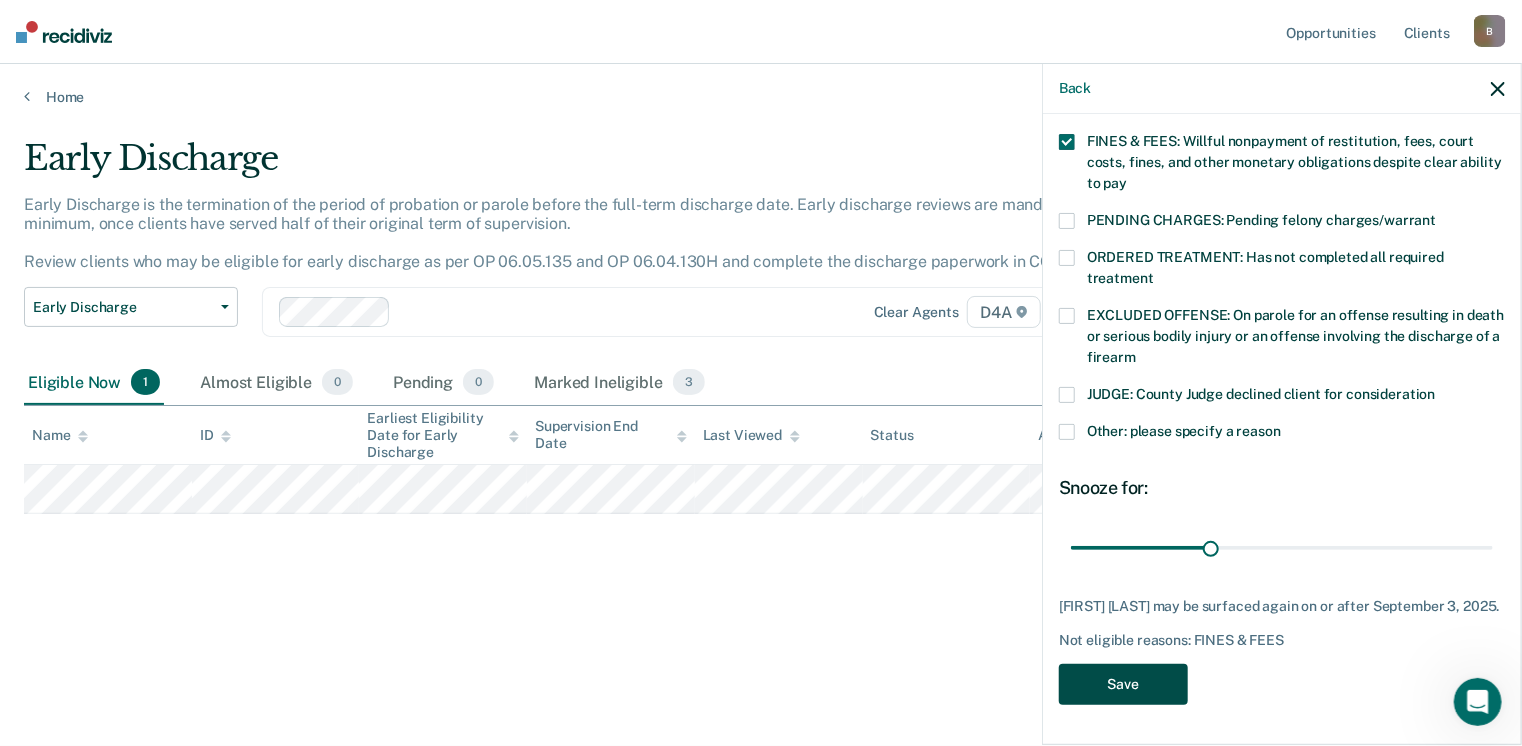 click on "Save" at bounding box center (1123, 684) 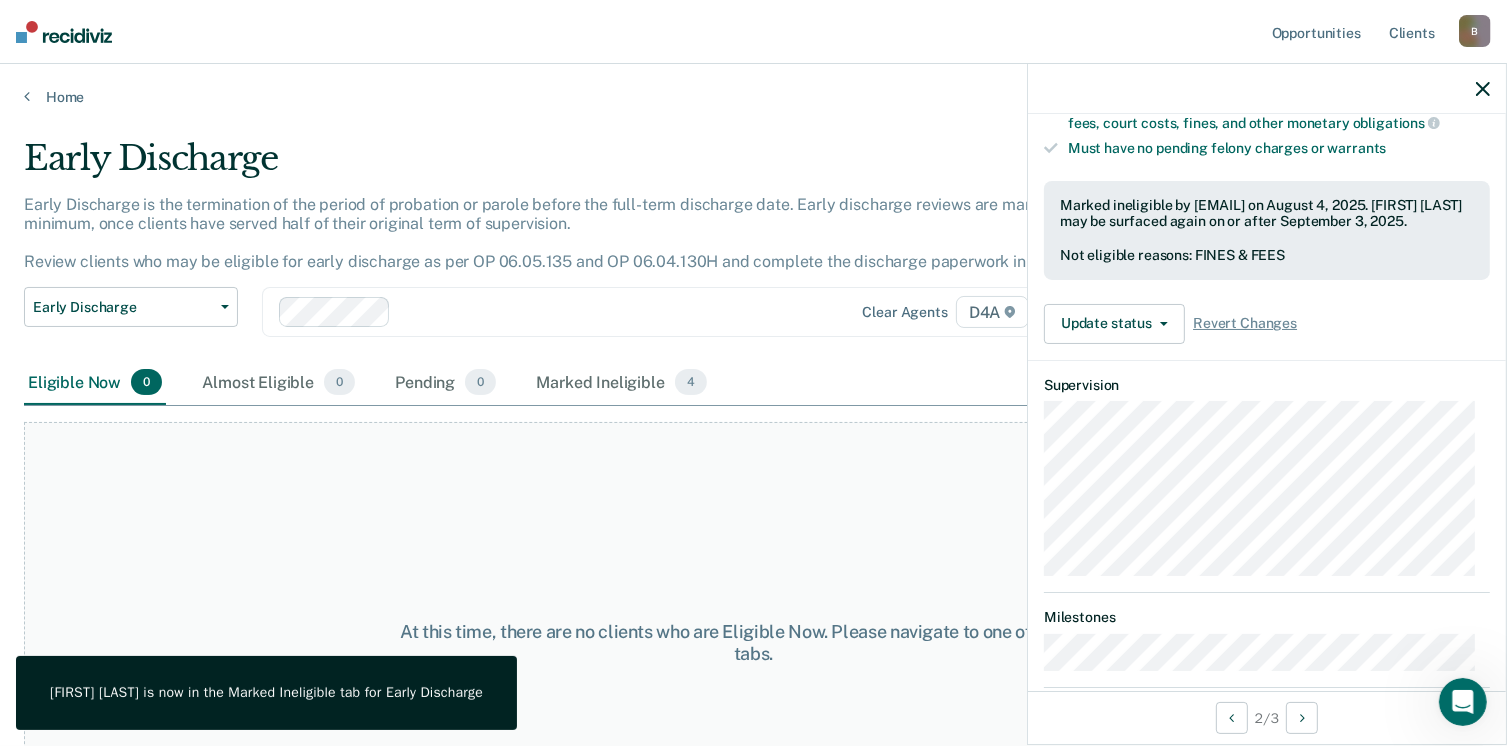 click on "At this time, there are no clients who are Eligible Now. Please navigate to one of the other tabs." at bounding box center (753, 643) 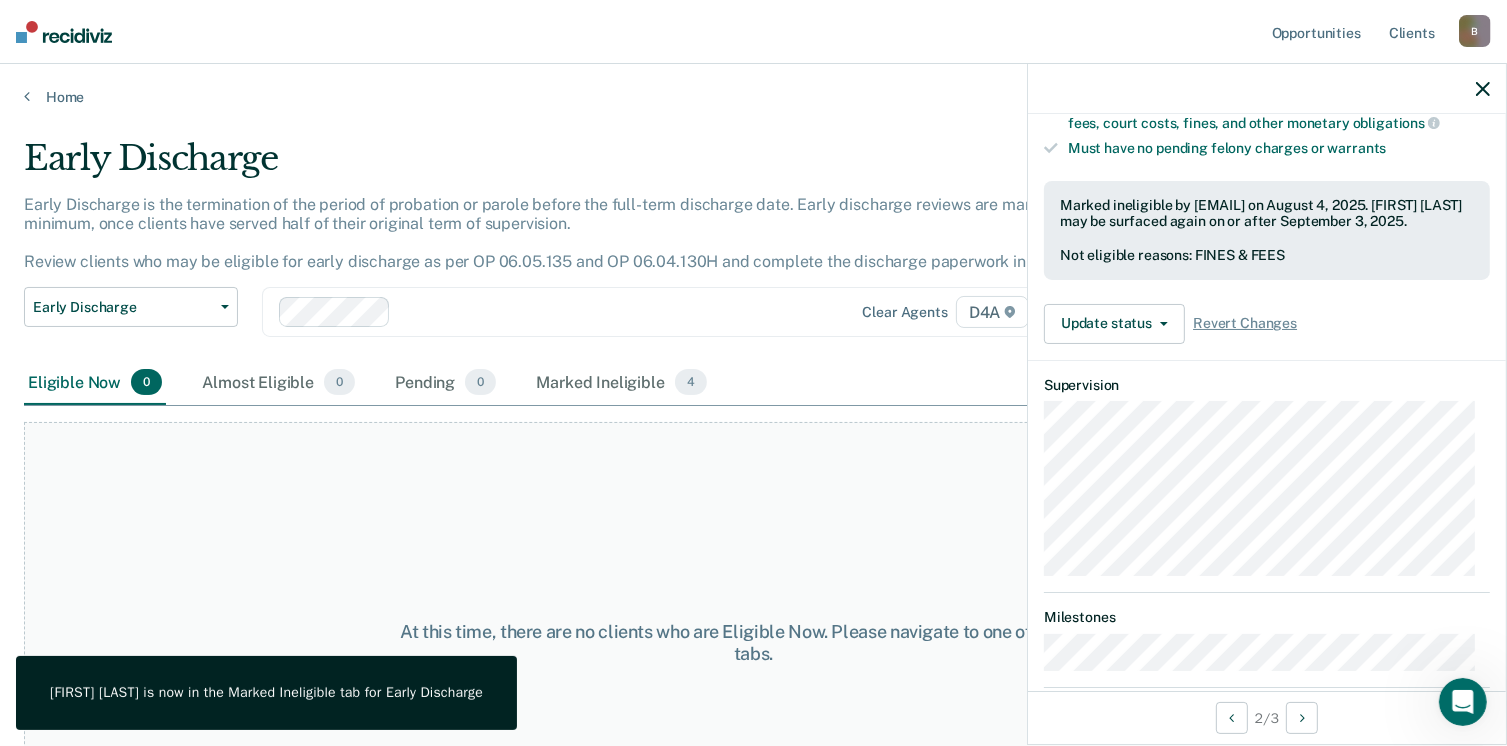 click 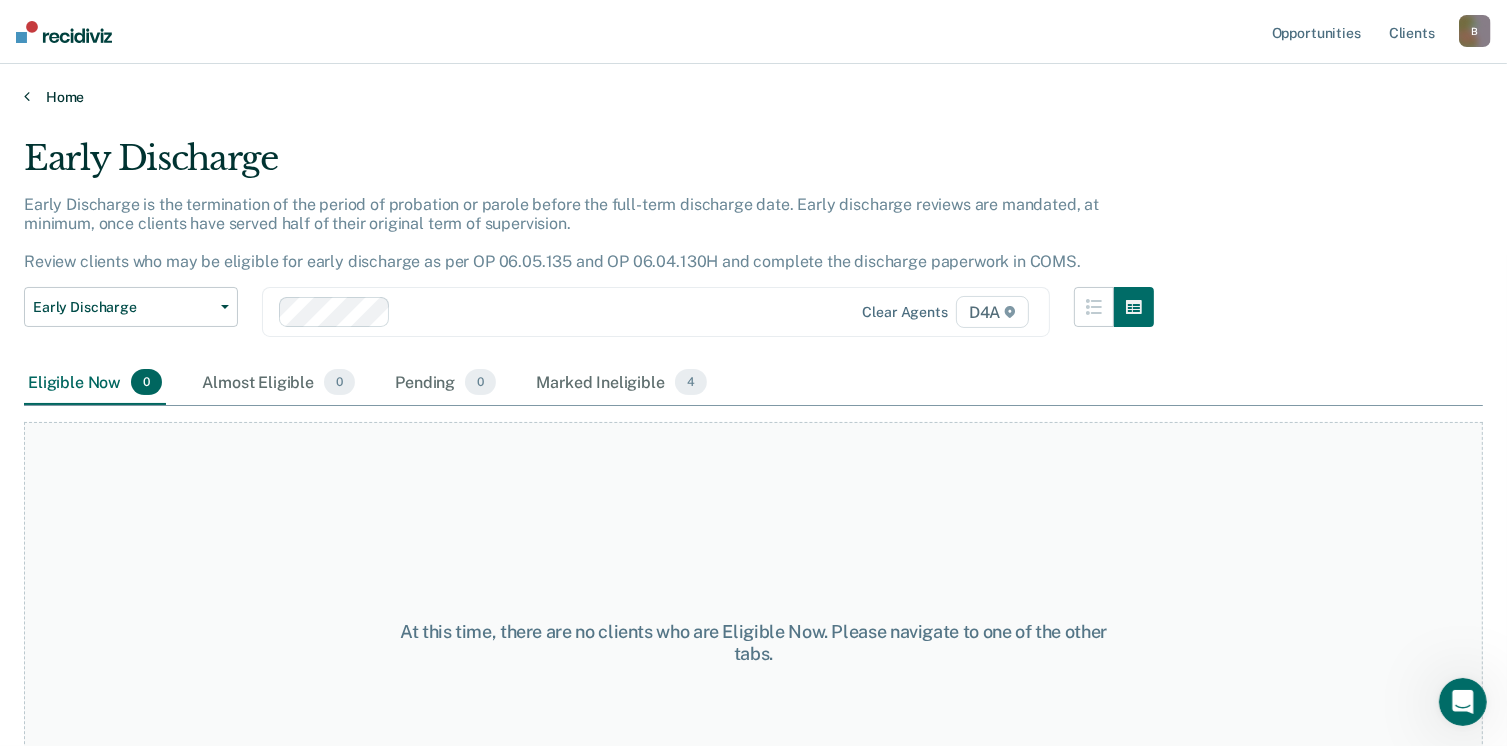 click on "Home" at bounding box center [753, 97] 